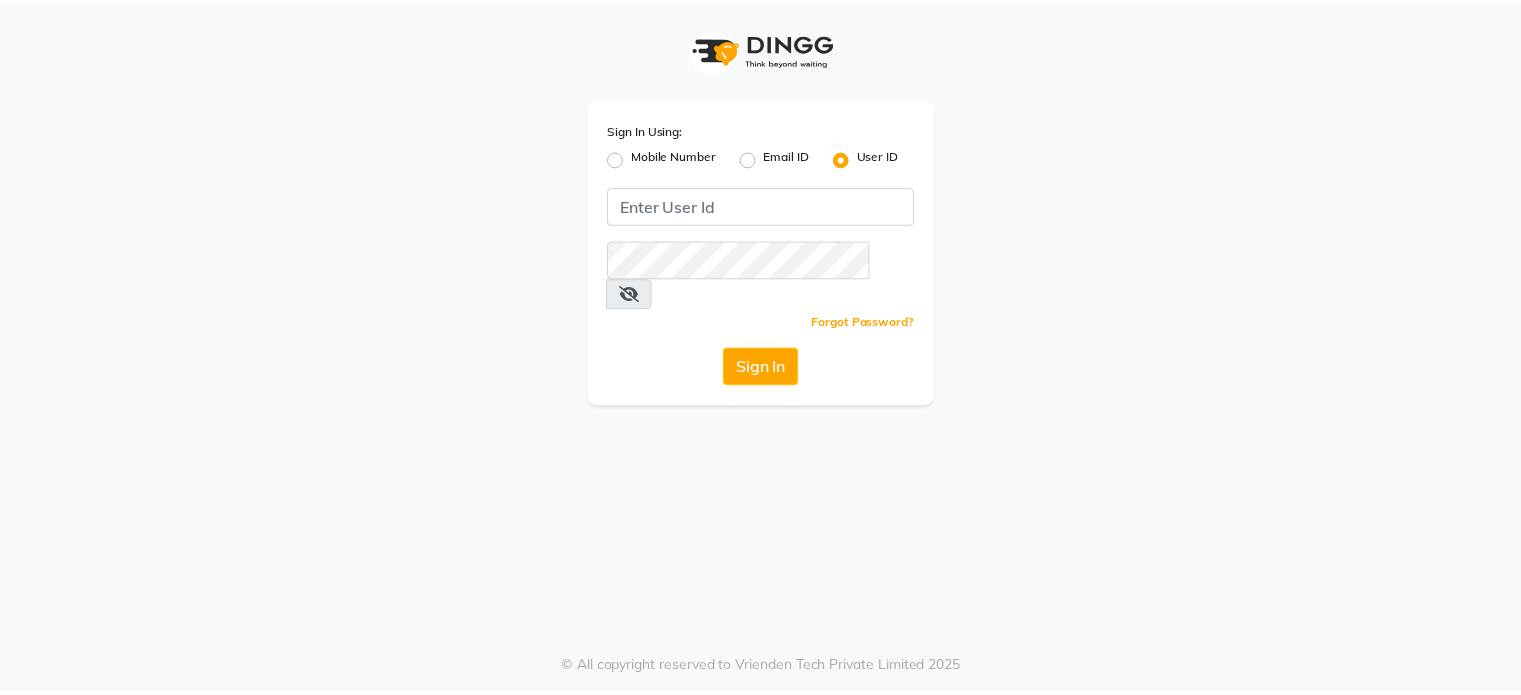 scroll, scrollTop: 0, scrollLeft: 0, axis: both 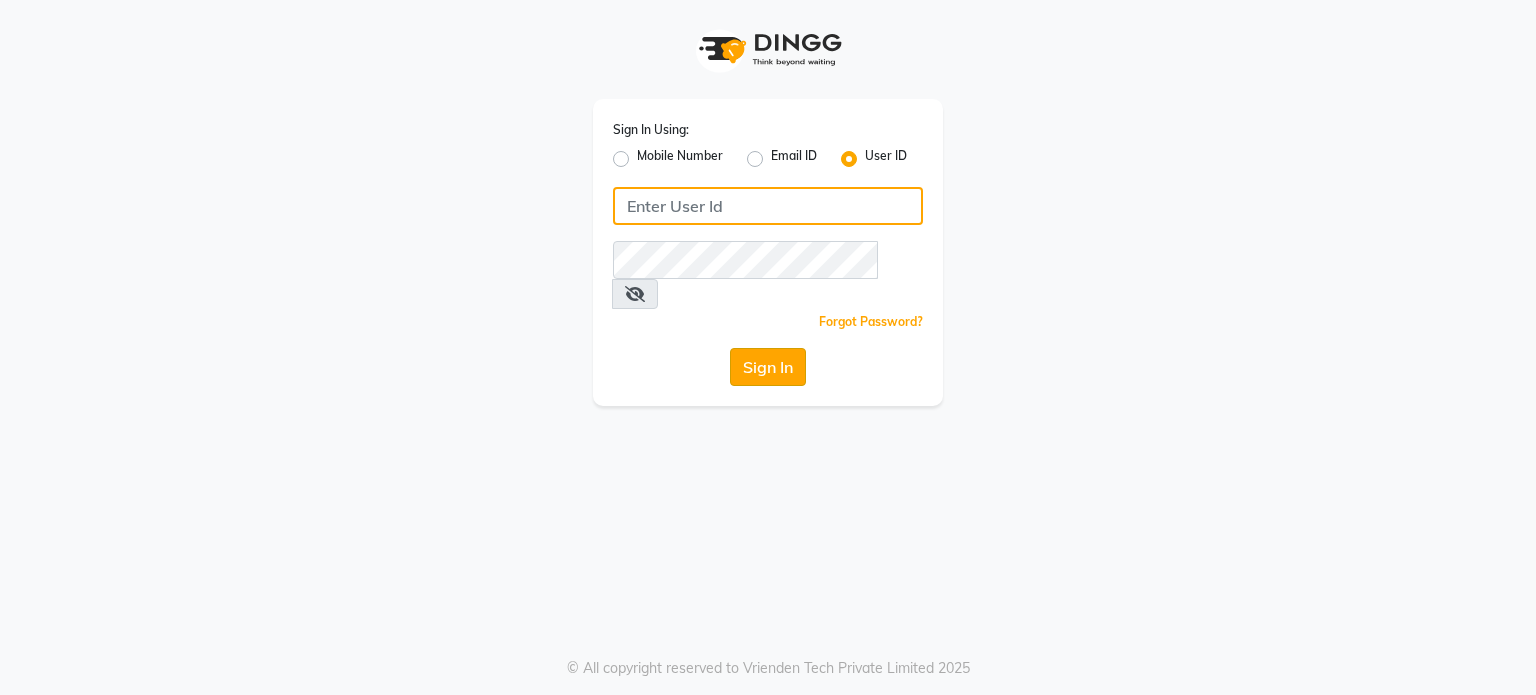 type on "divz" 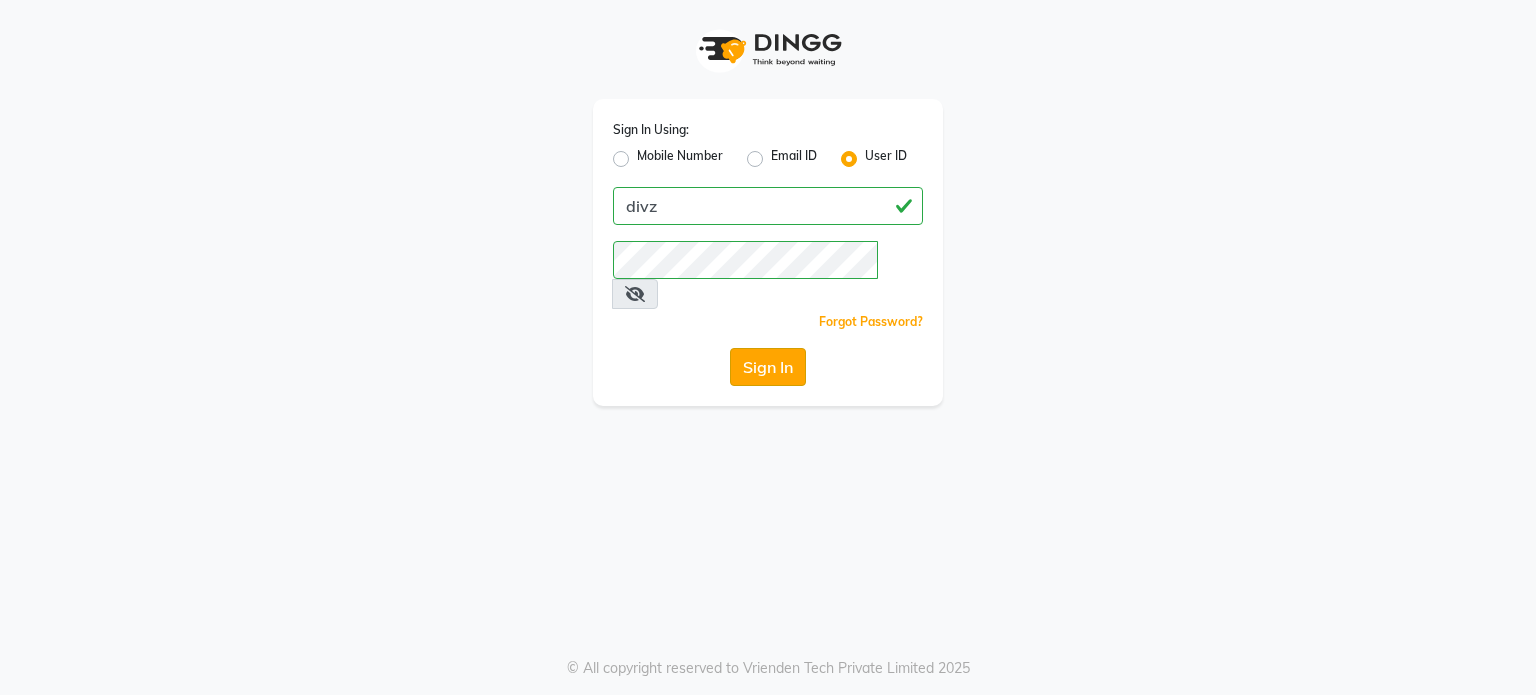click on "Sign In" 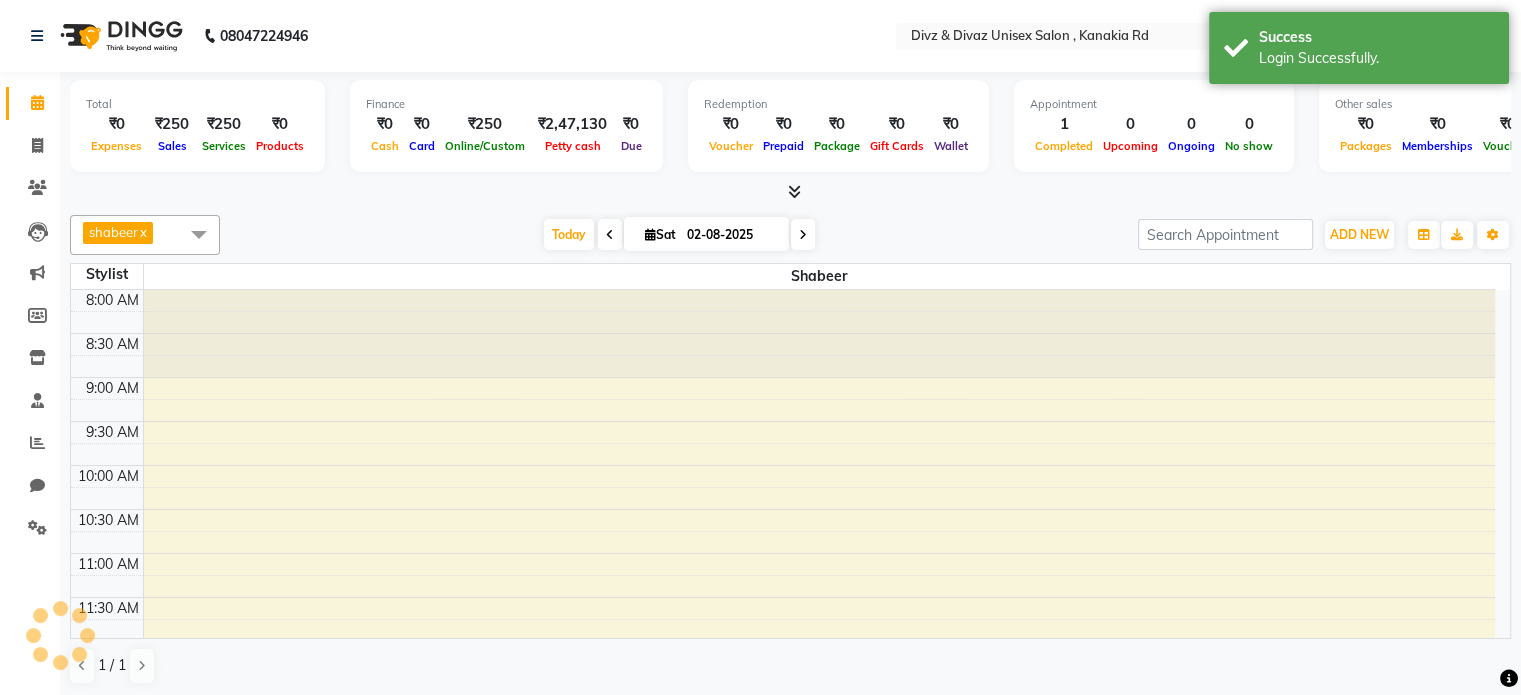 scroll, scrollTop: 0, scrollLeft: 0, axis: both 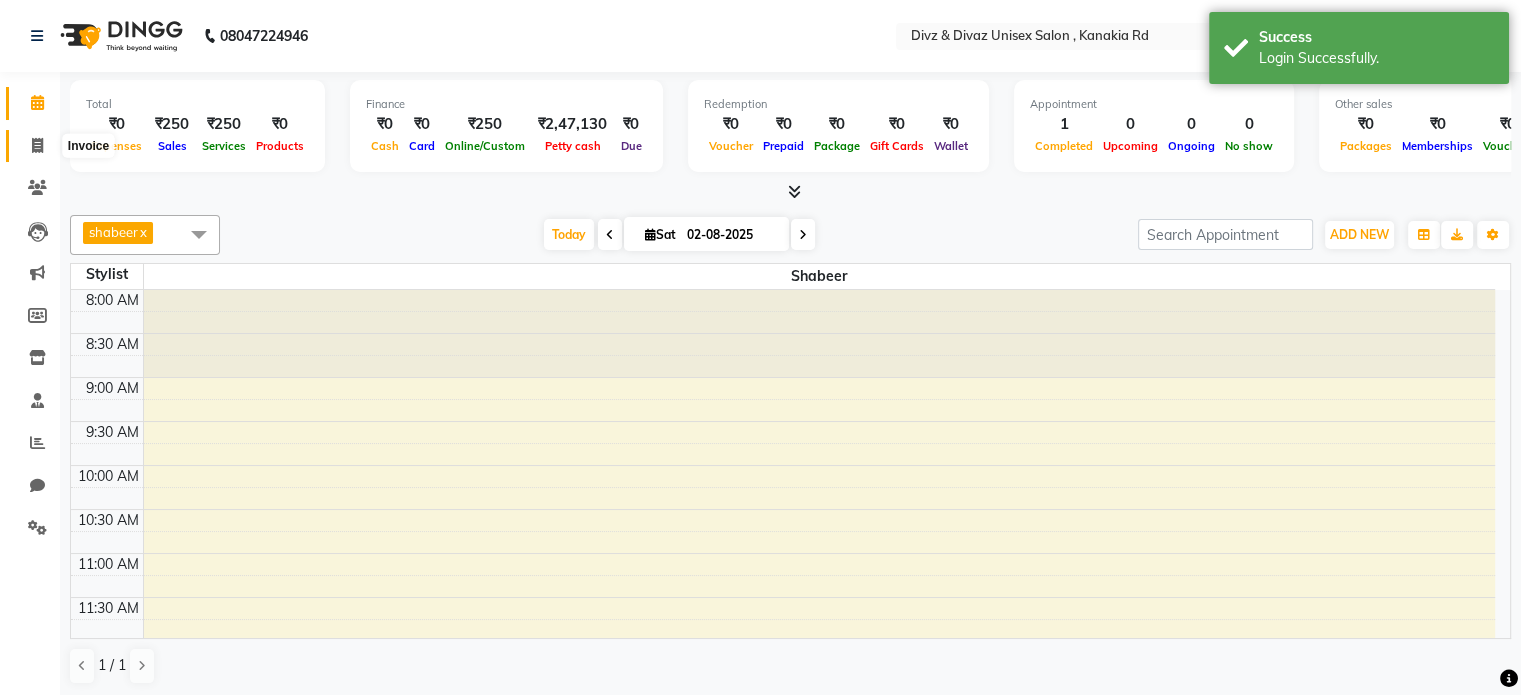 click 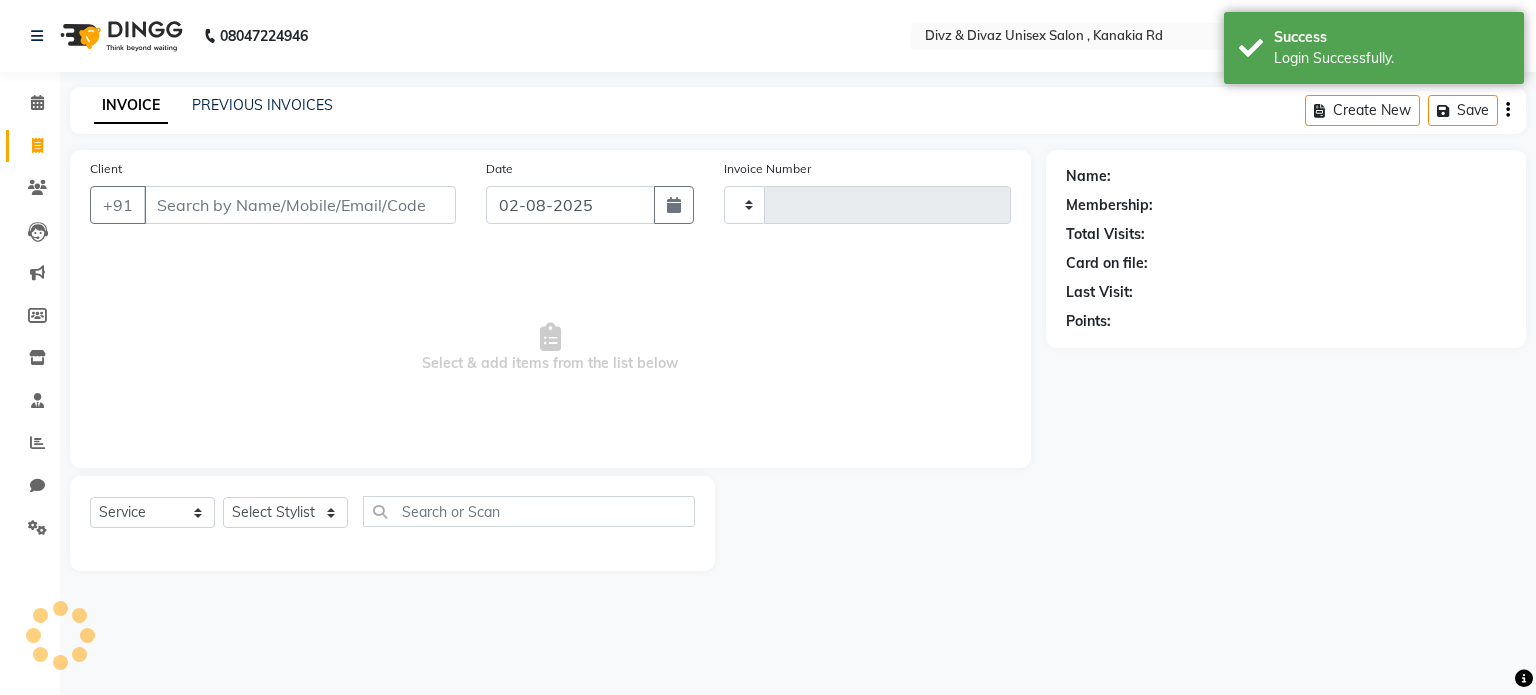 type on "2052" 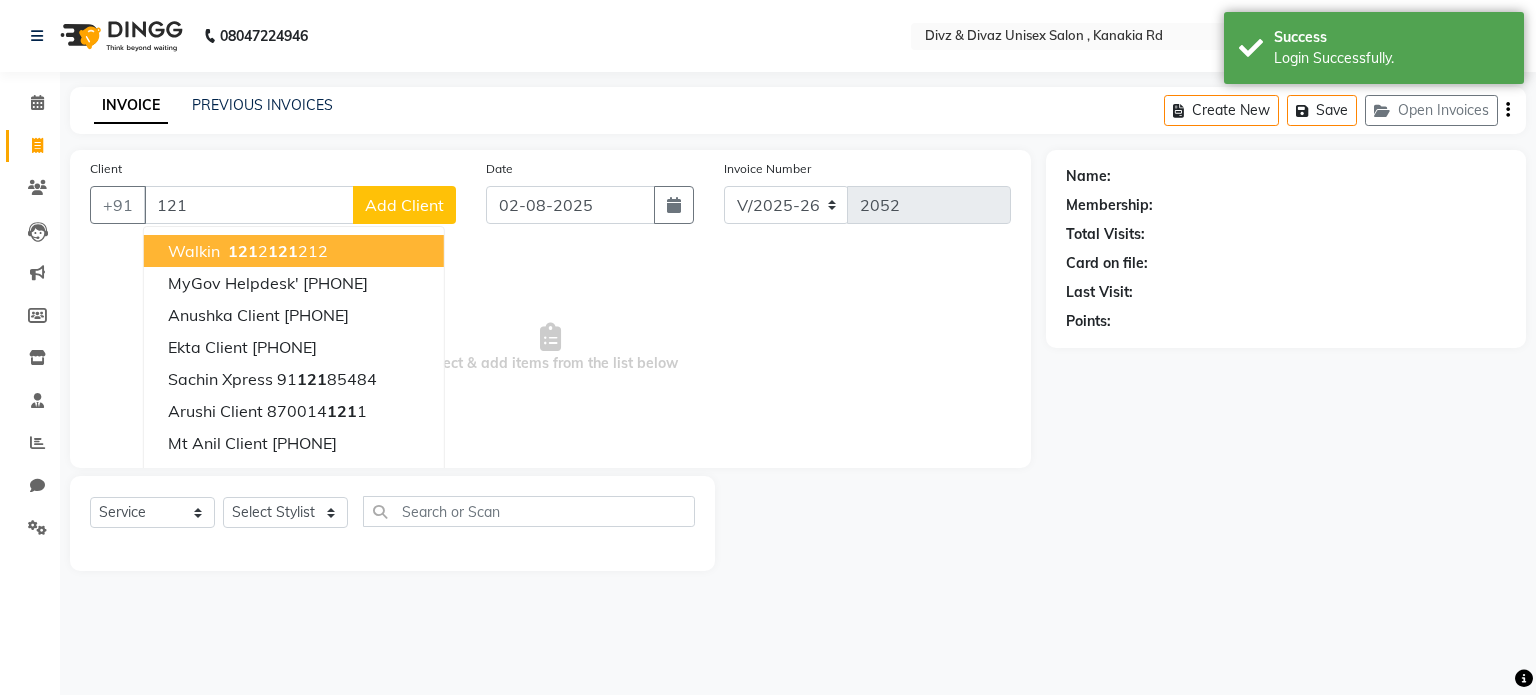 click on "121" at bounding box center [283, 251] 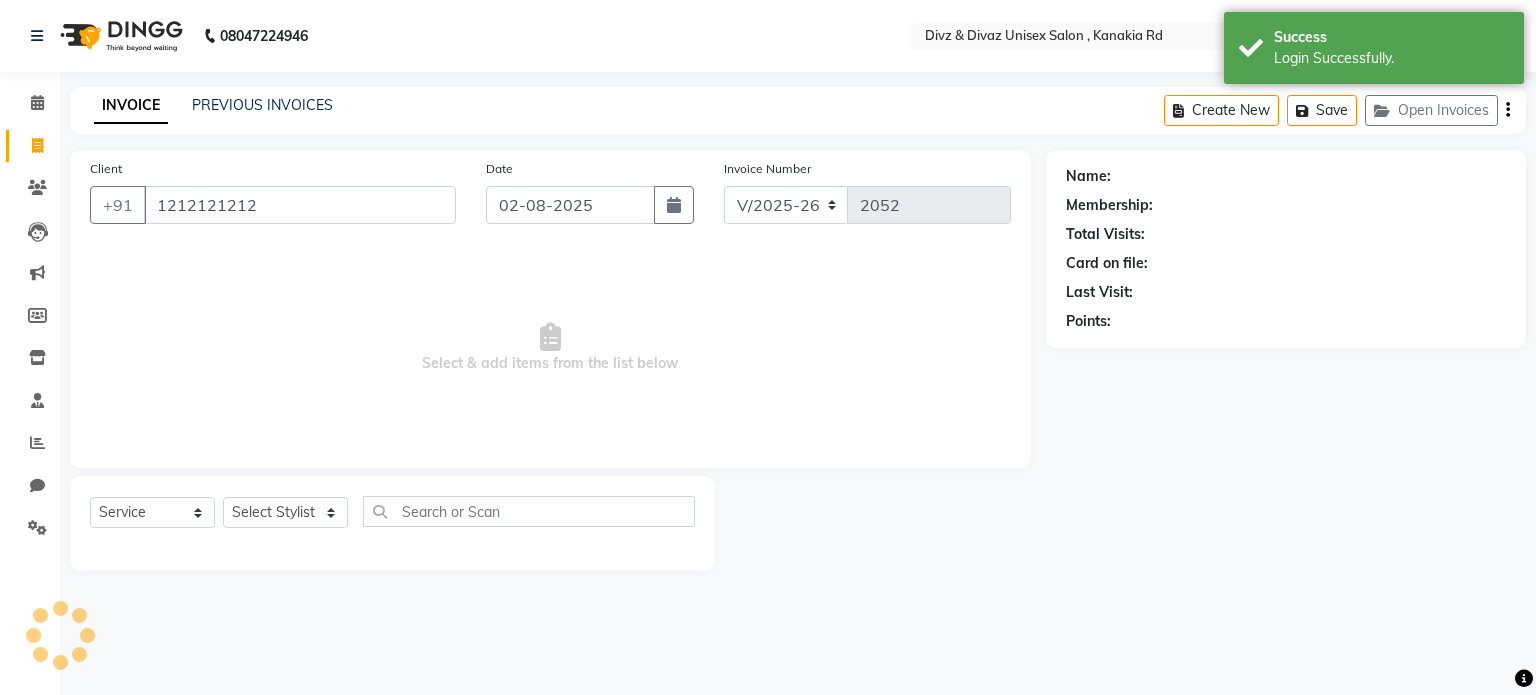 type on "1212121212" 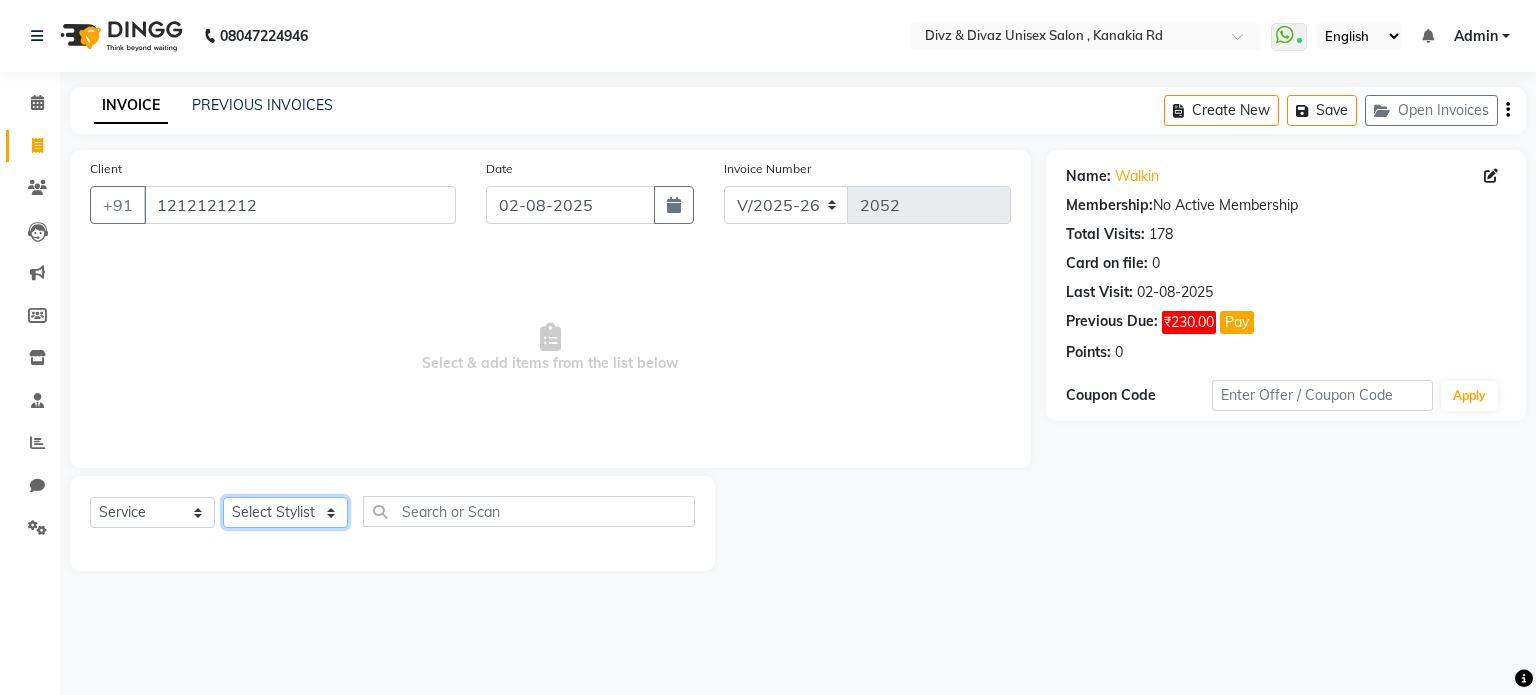 click on "Select Stylist [FIRST] [LAST]  [FIRST] [LAST] [FIRST] [LAST]" 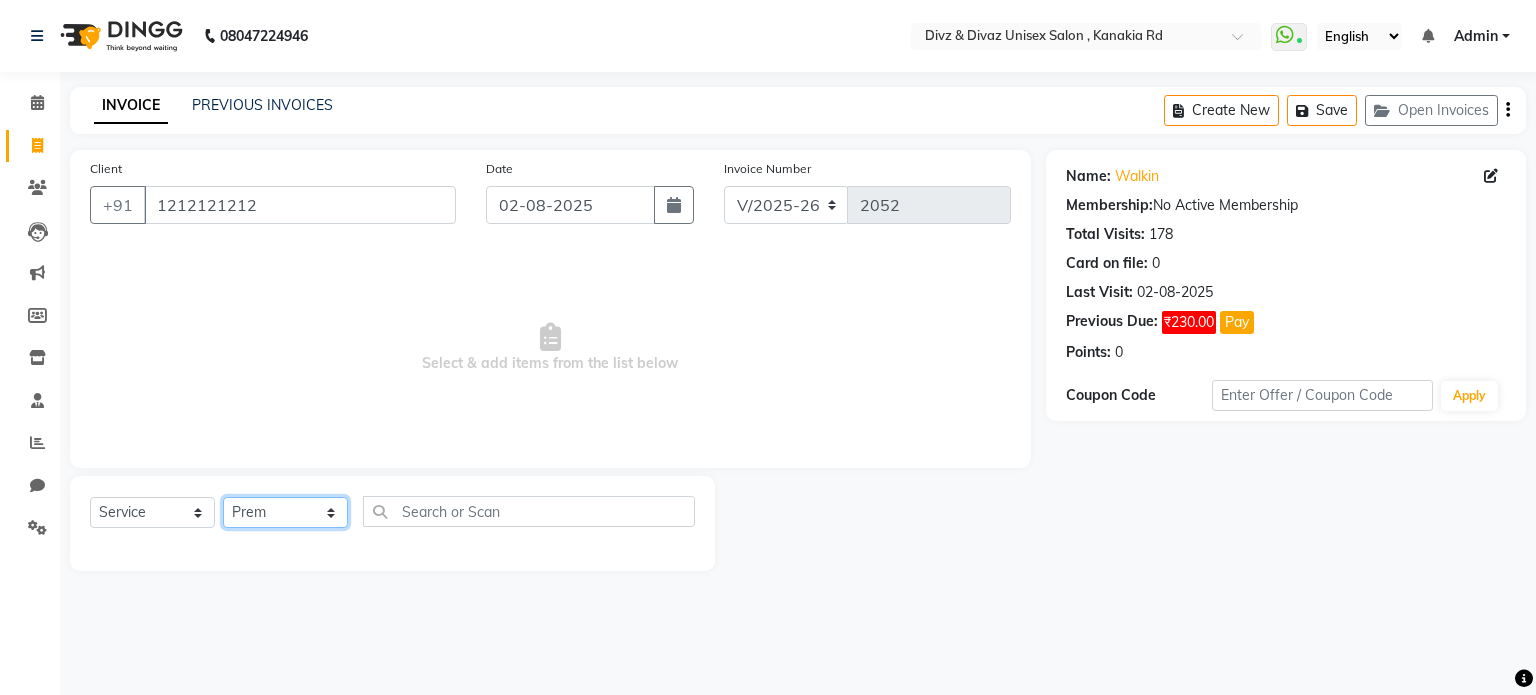 click on "Select Stylist [FIRST] [LAST]  [FIRST] [LAST] [FIRST] [LAST]" 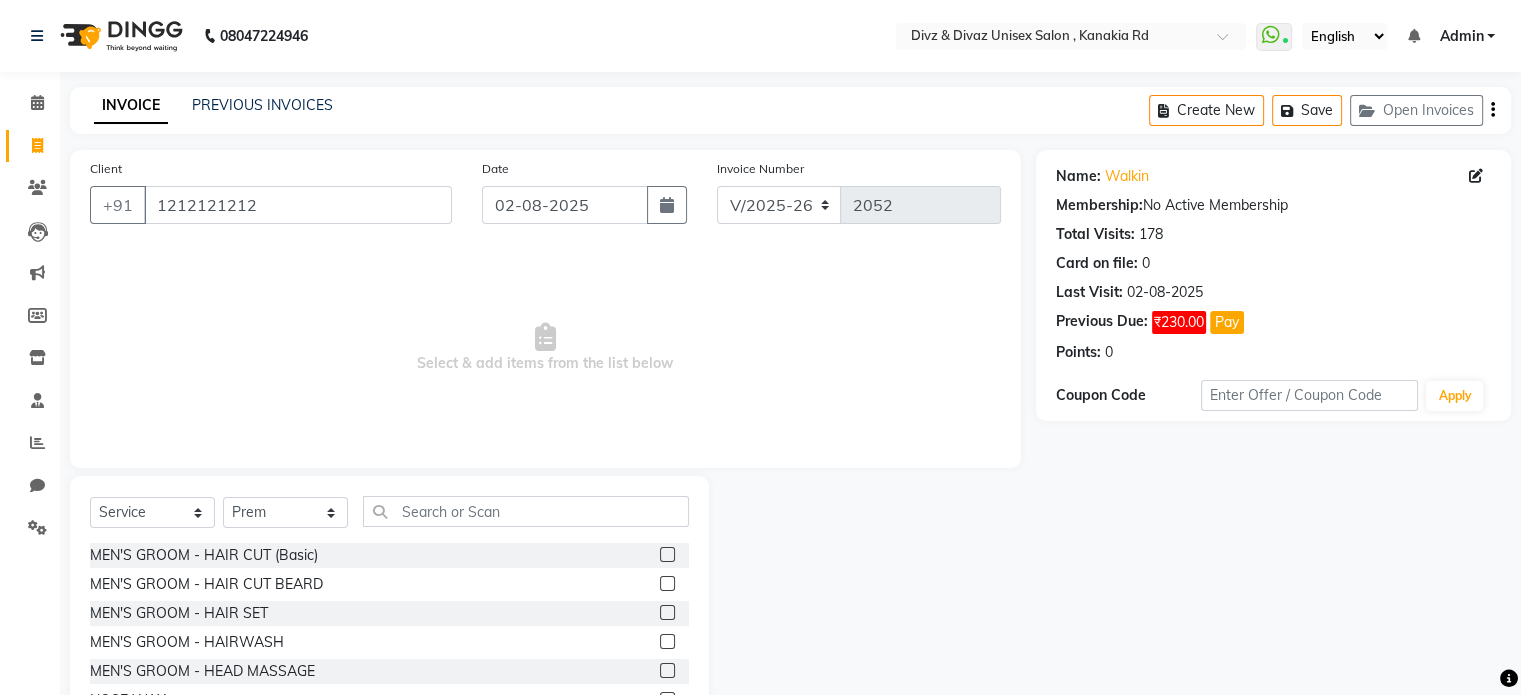 click 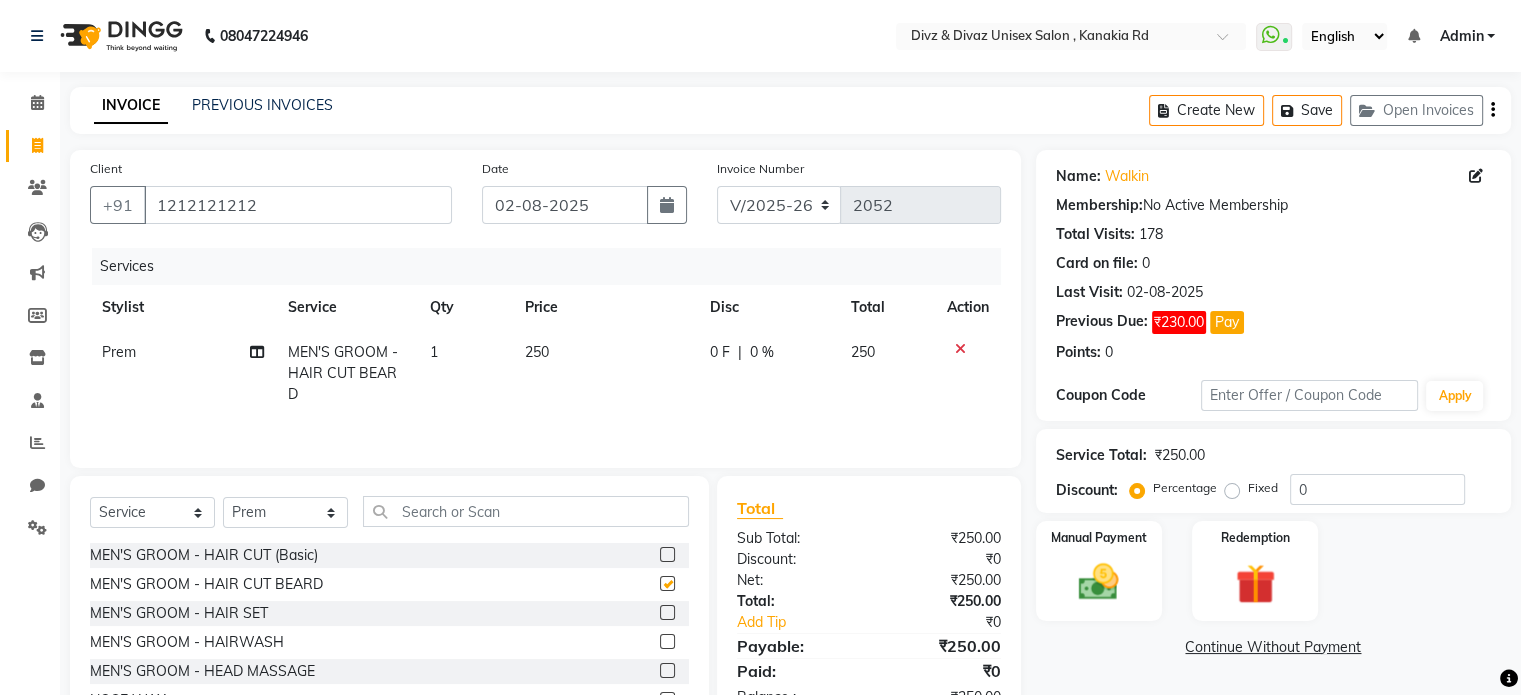 checkbox on "false" 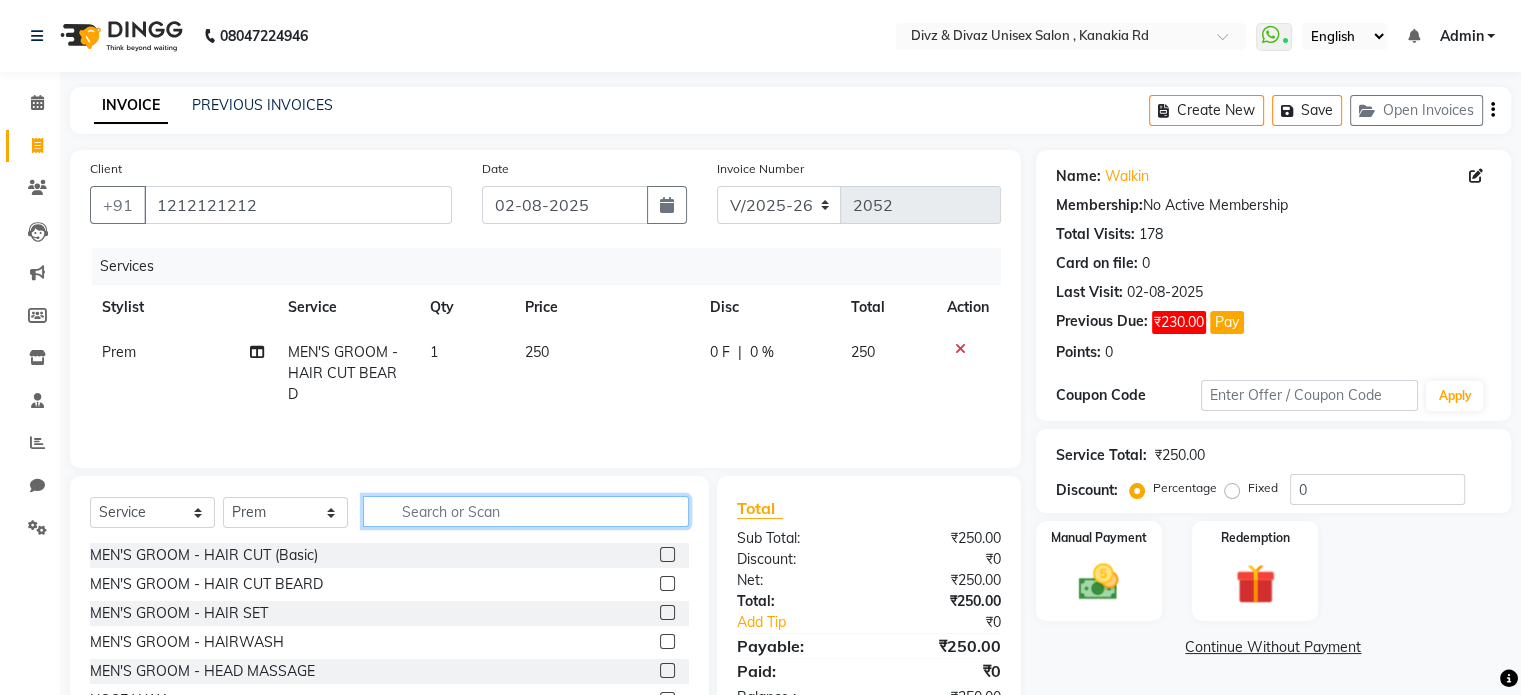 click 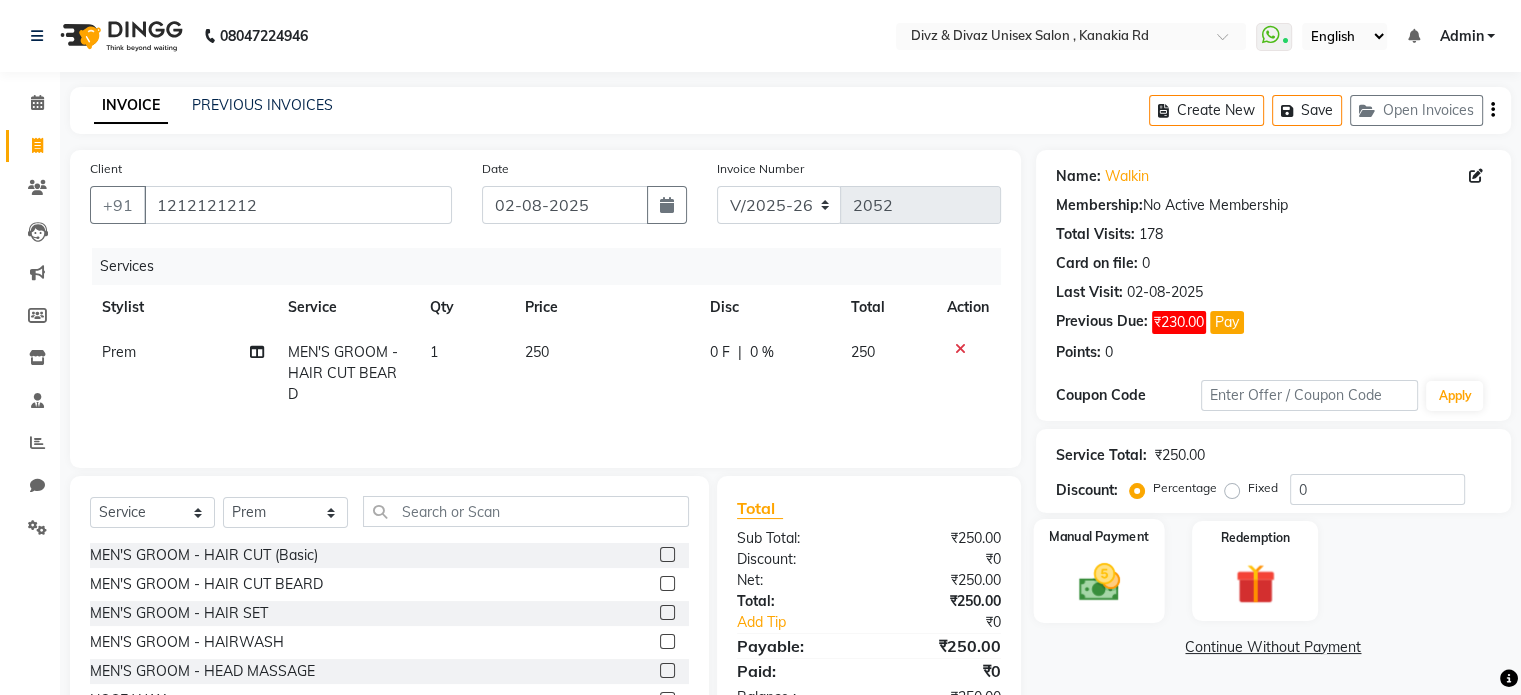click 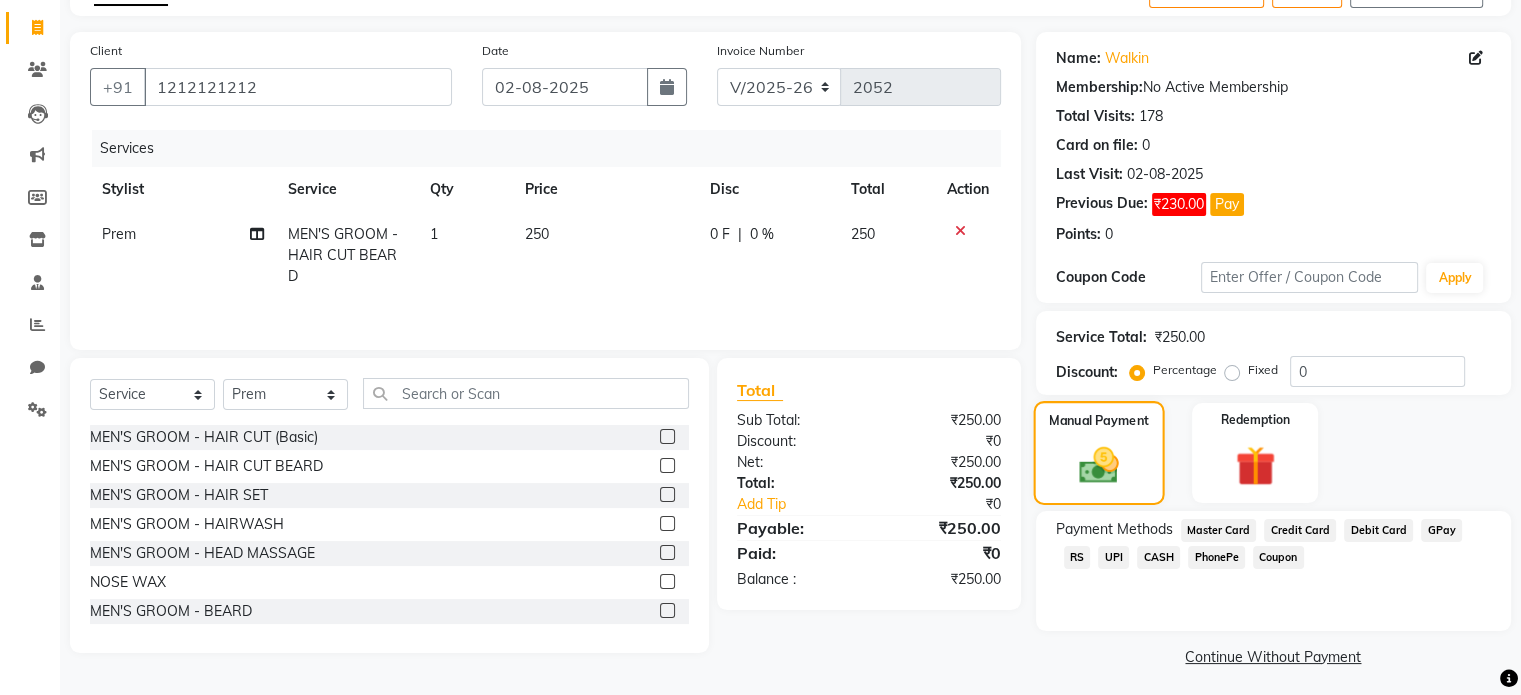 scroll, scrollTop: 120, scrollLeft: 0, axis: vertical 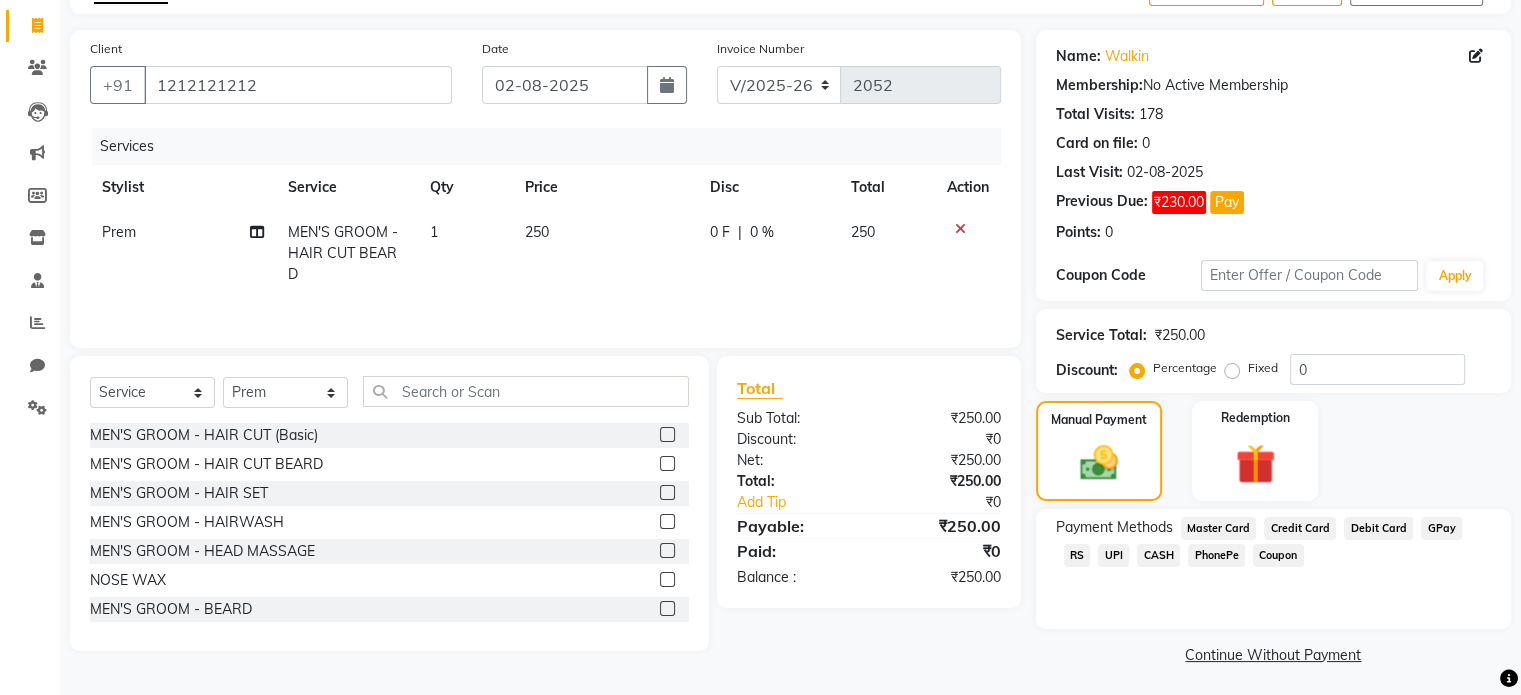 click on "UPI" 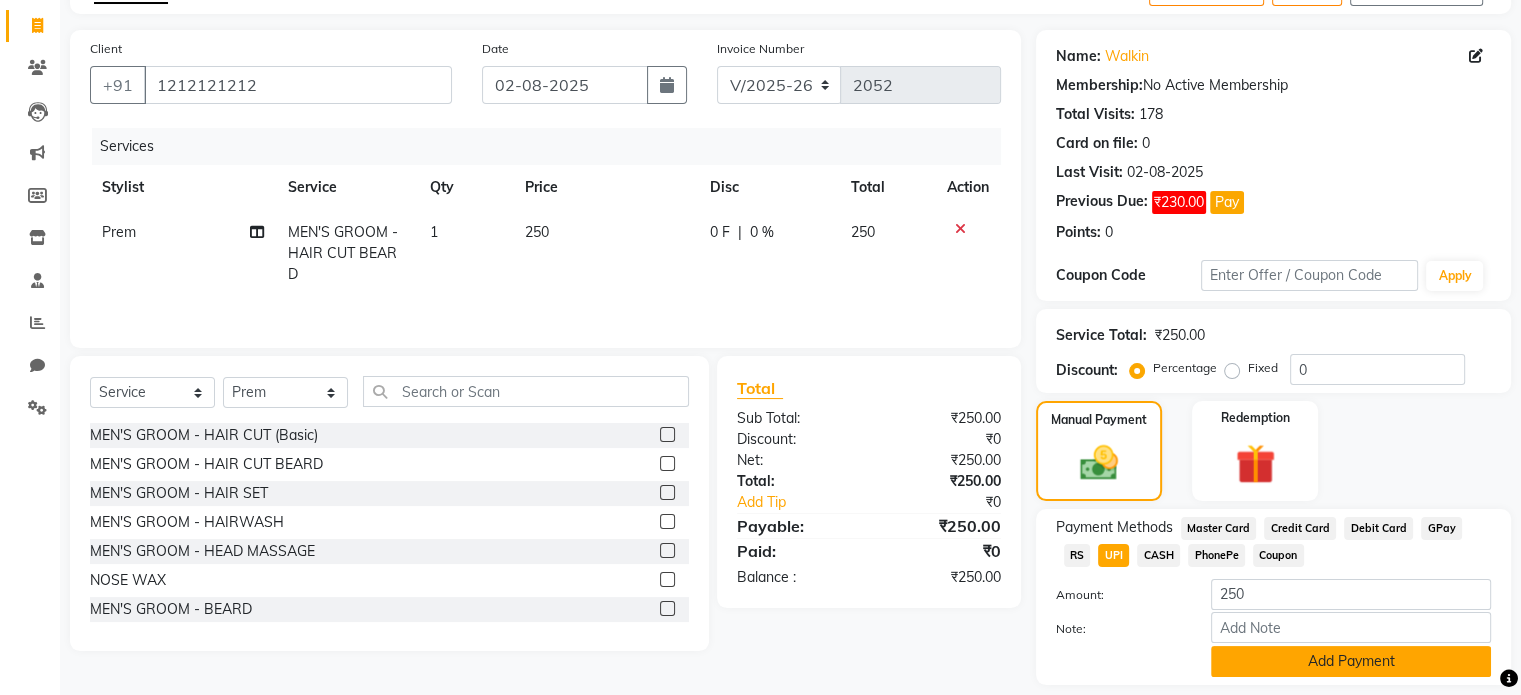 click on "Add Payment" 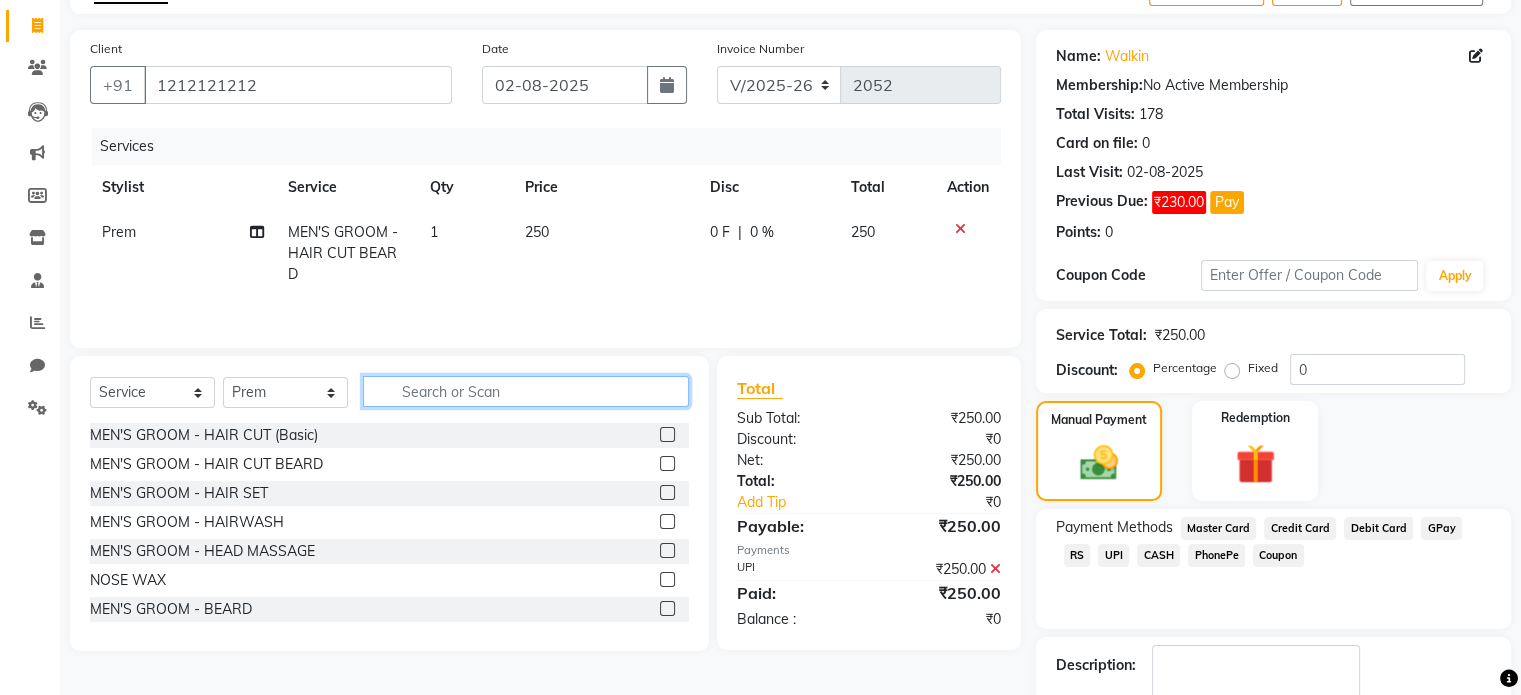 click 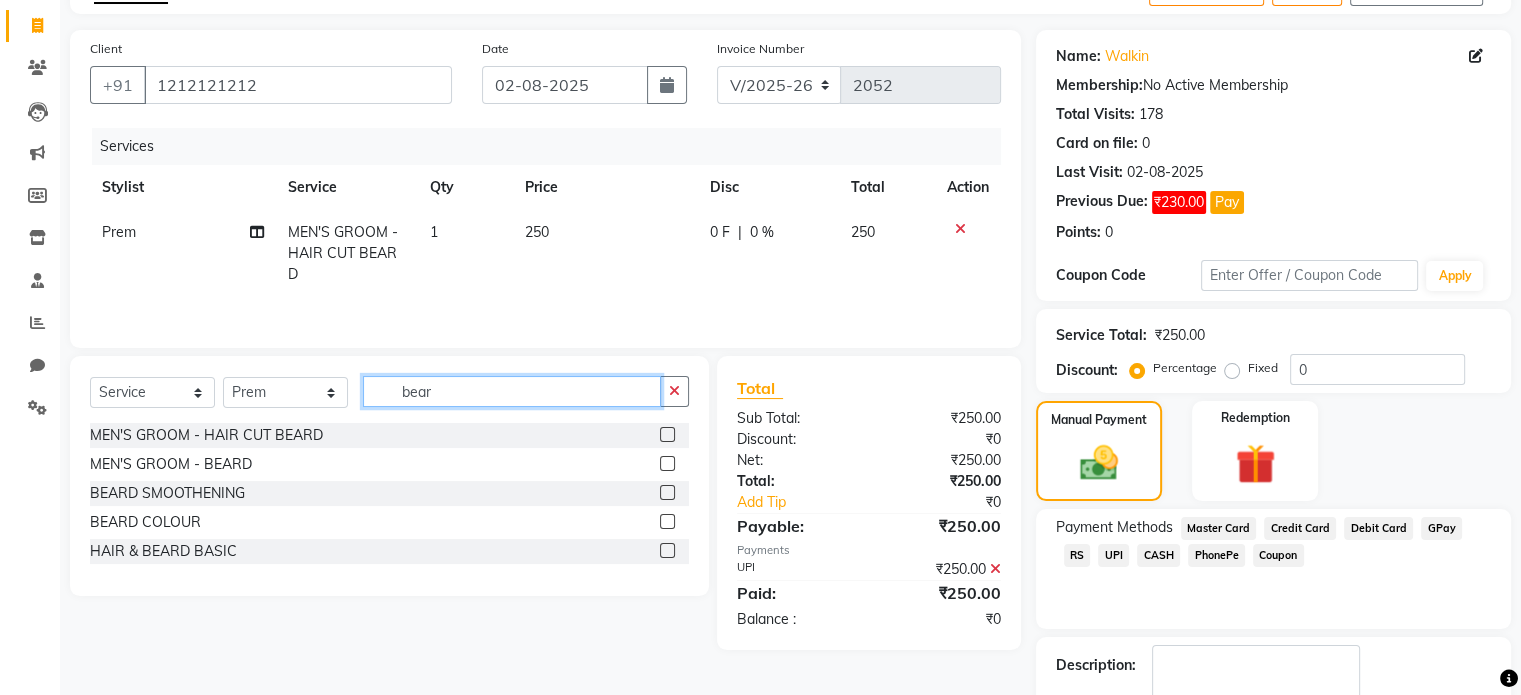 type on "bear" 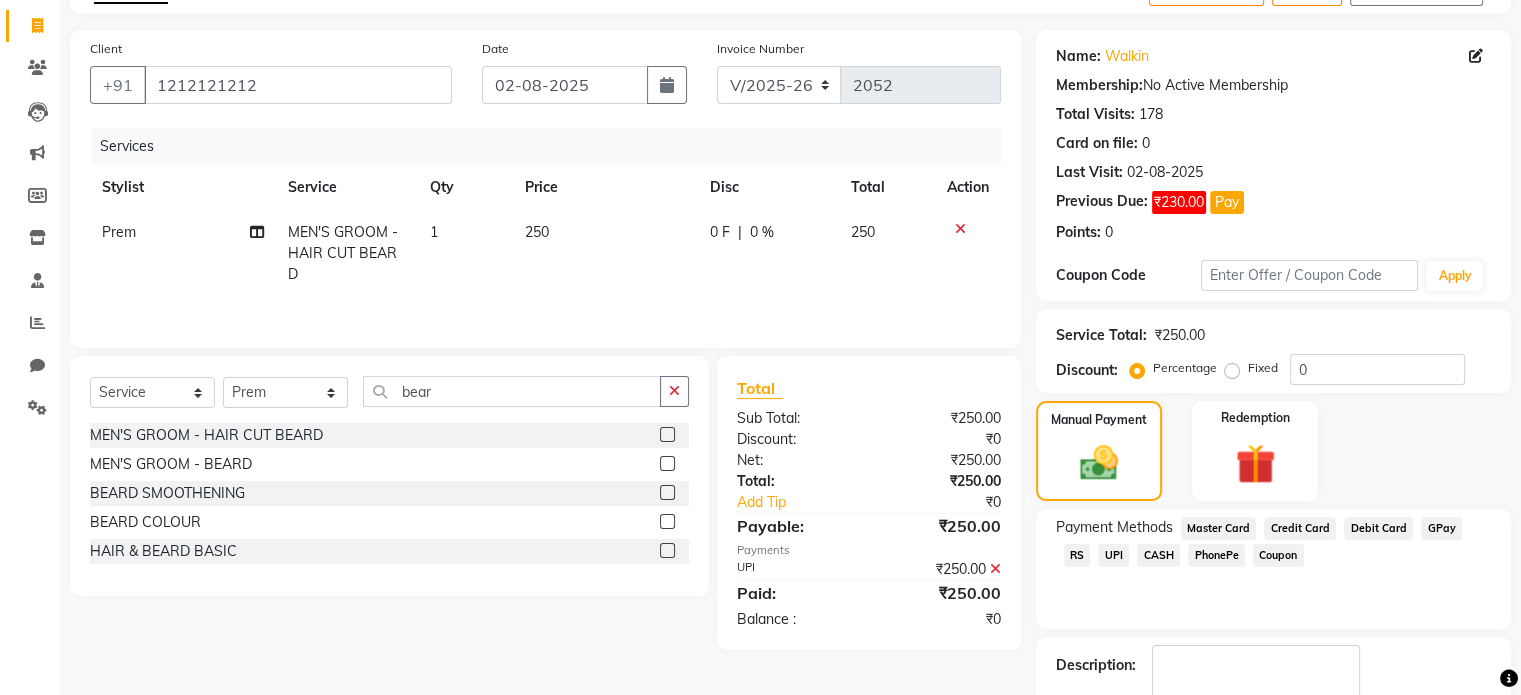 click 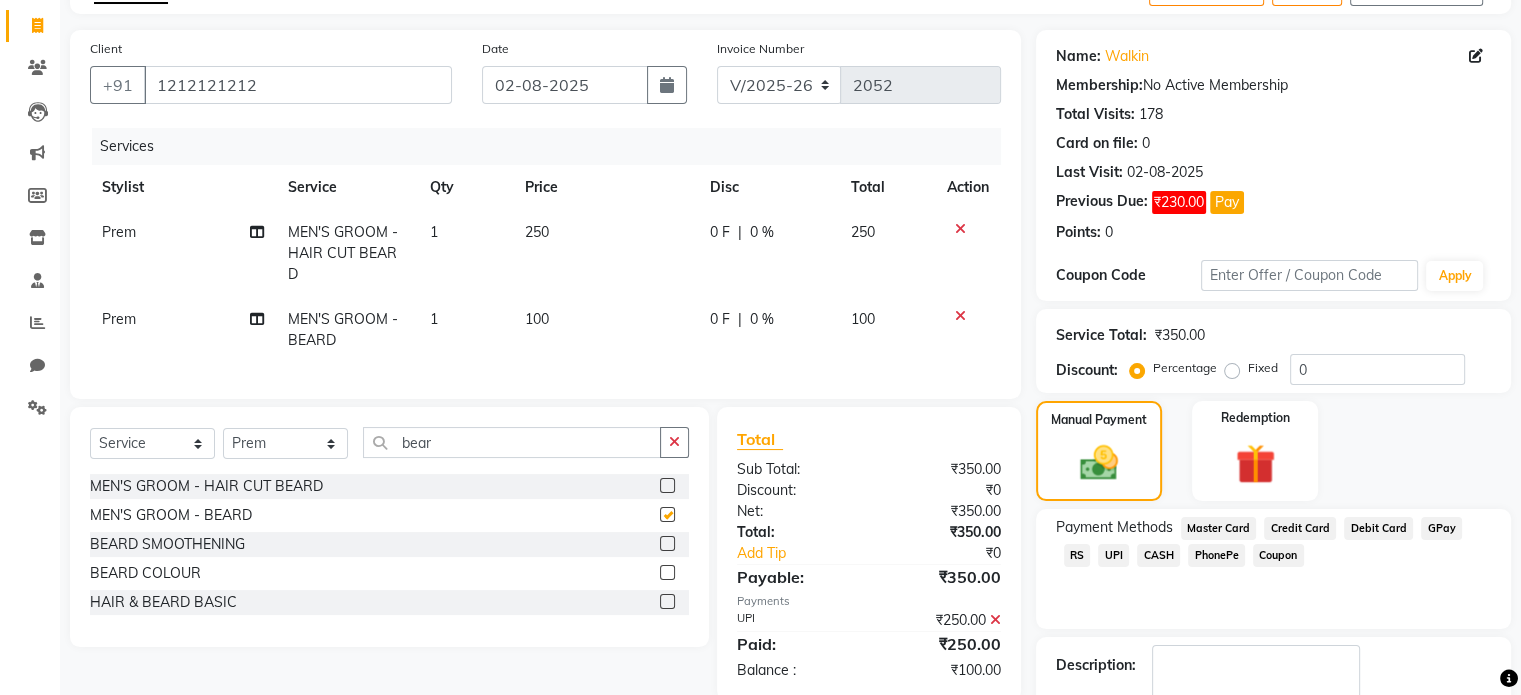 checkbox on "false" 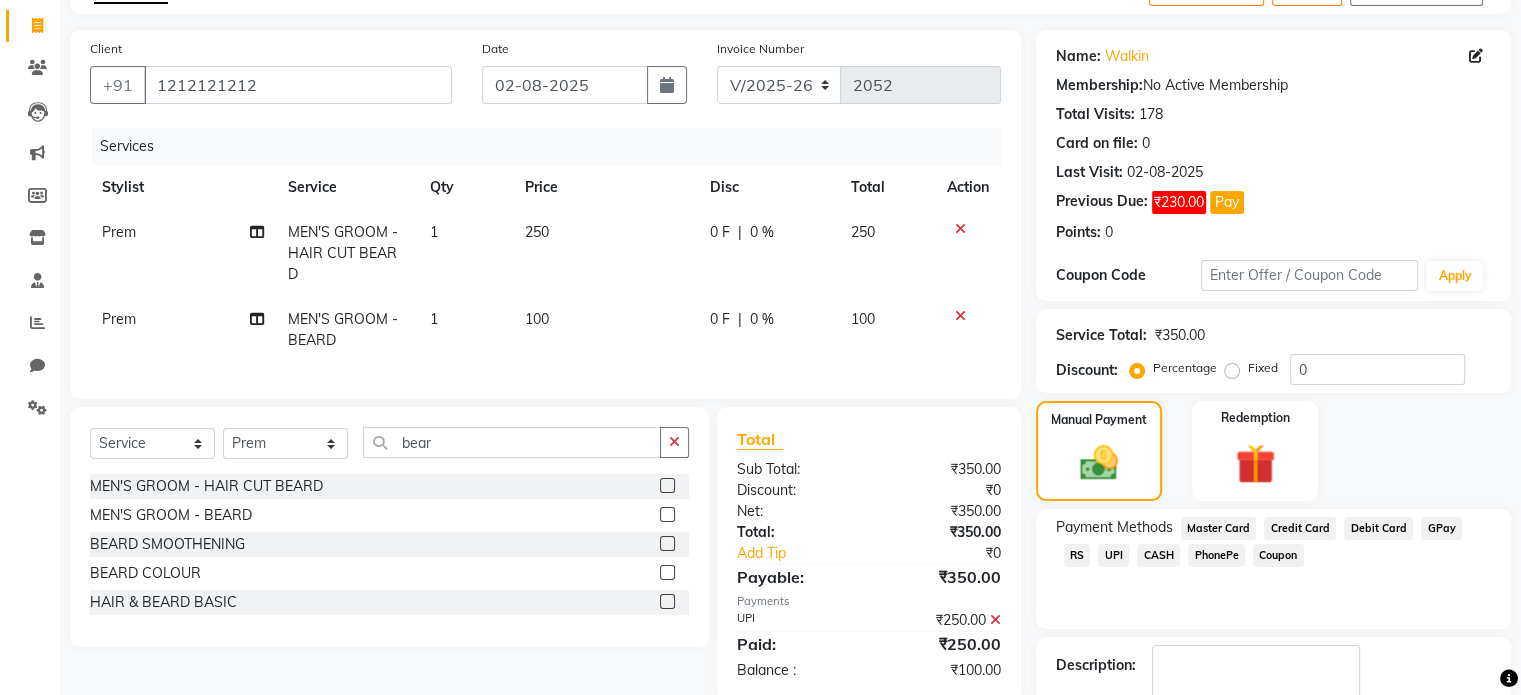 click on "UPI" 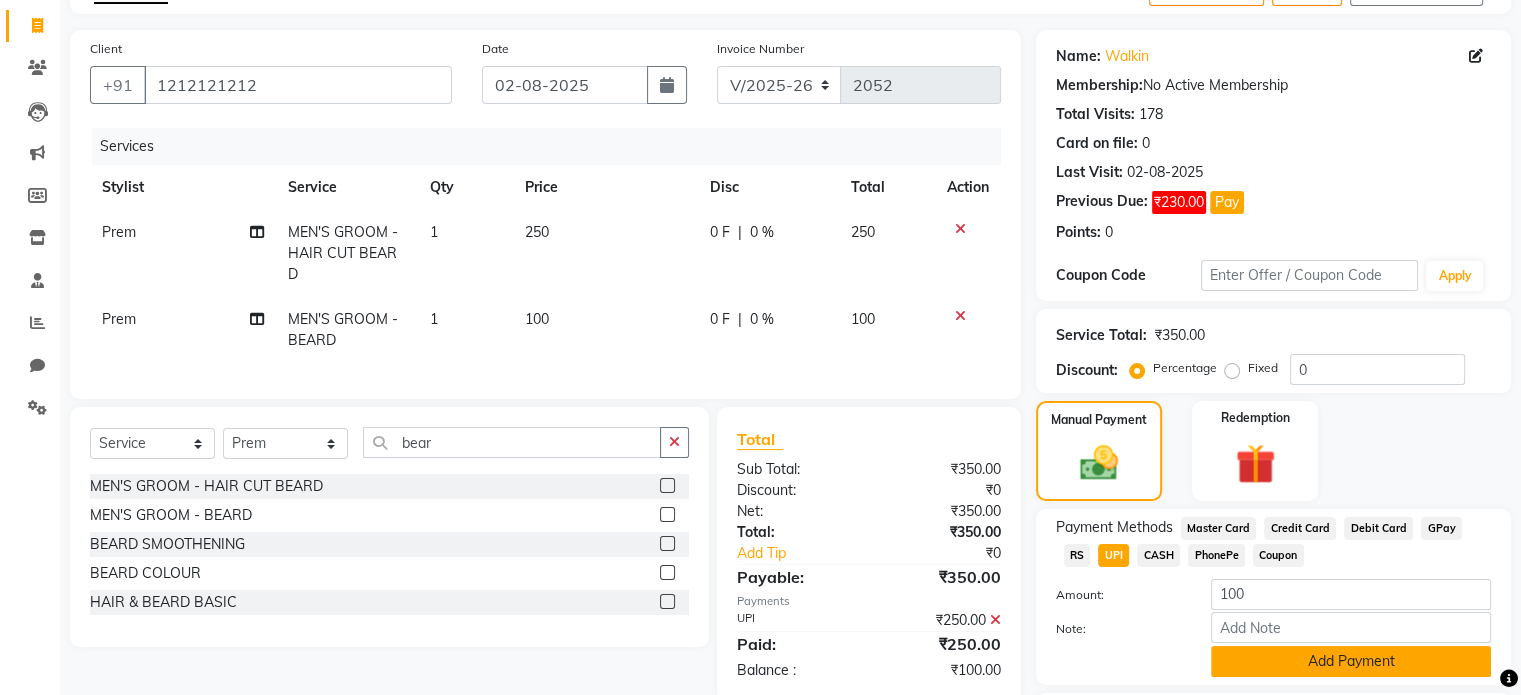 click on "Add Payment" 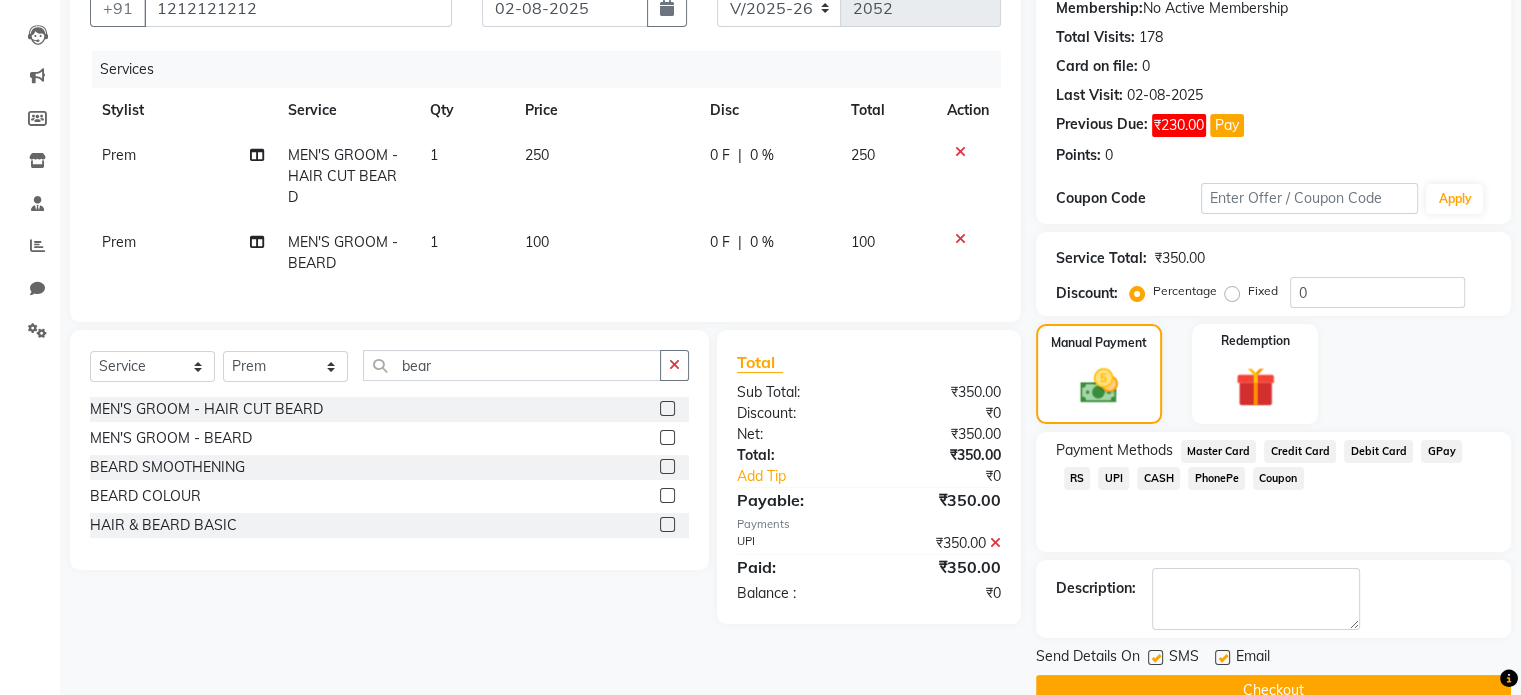 scroll, scrollTop: 200, scrollLeft: 0, axis: vertical 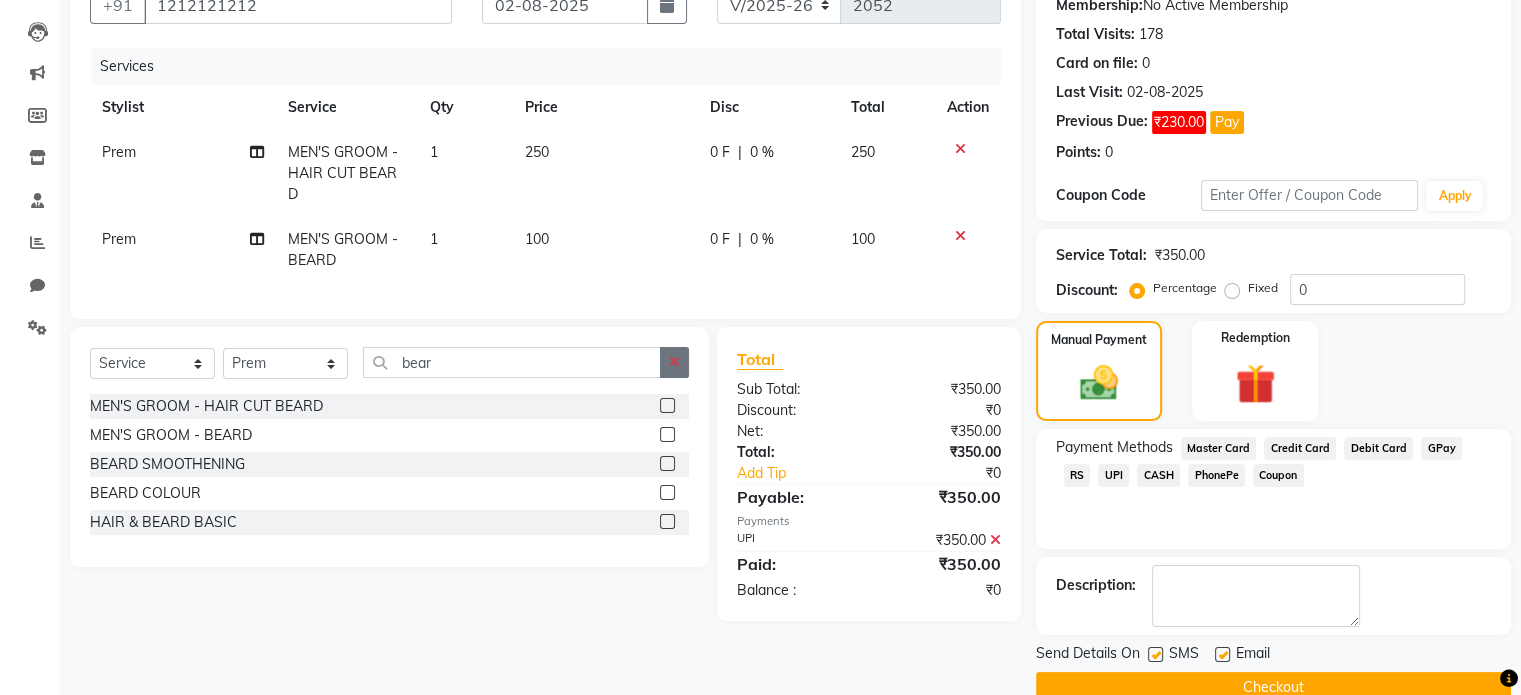 click 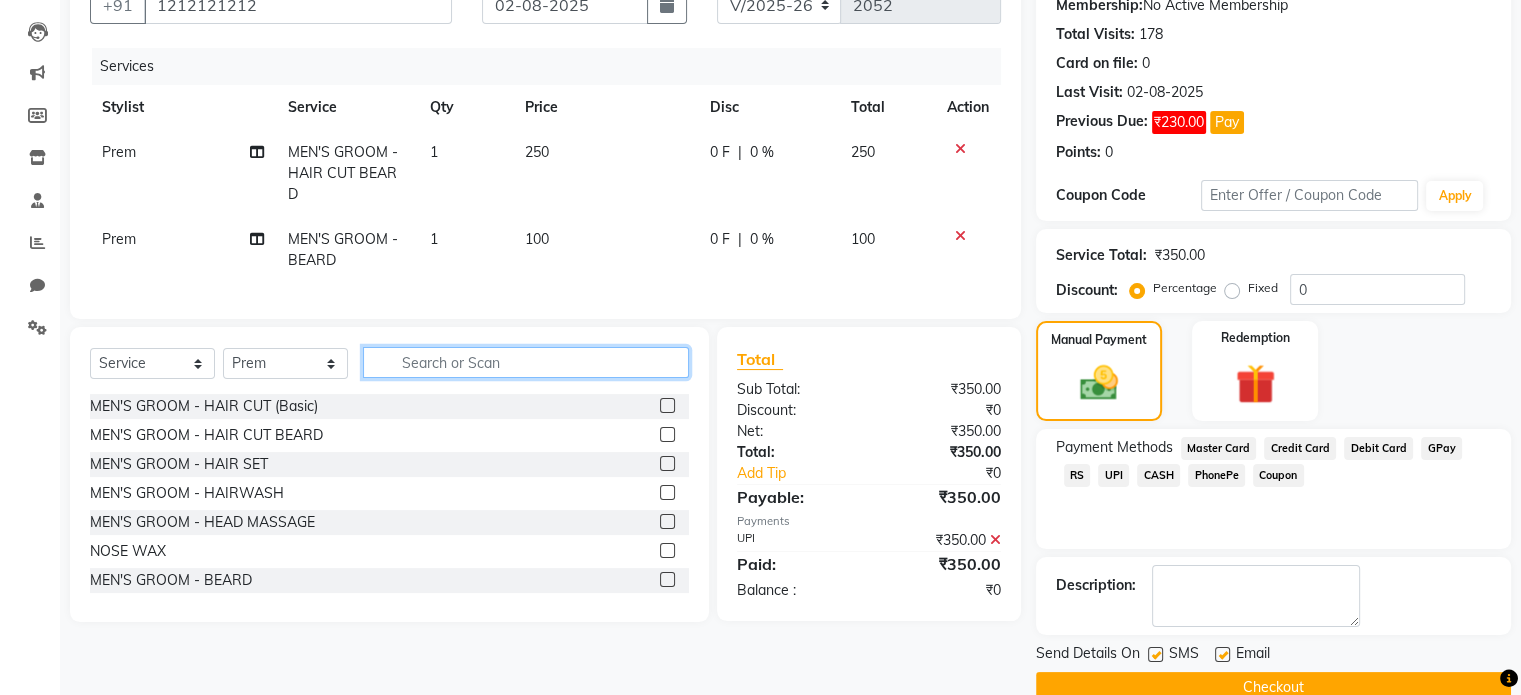 click 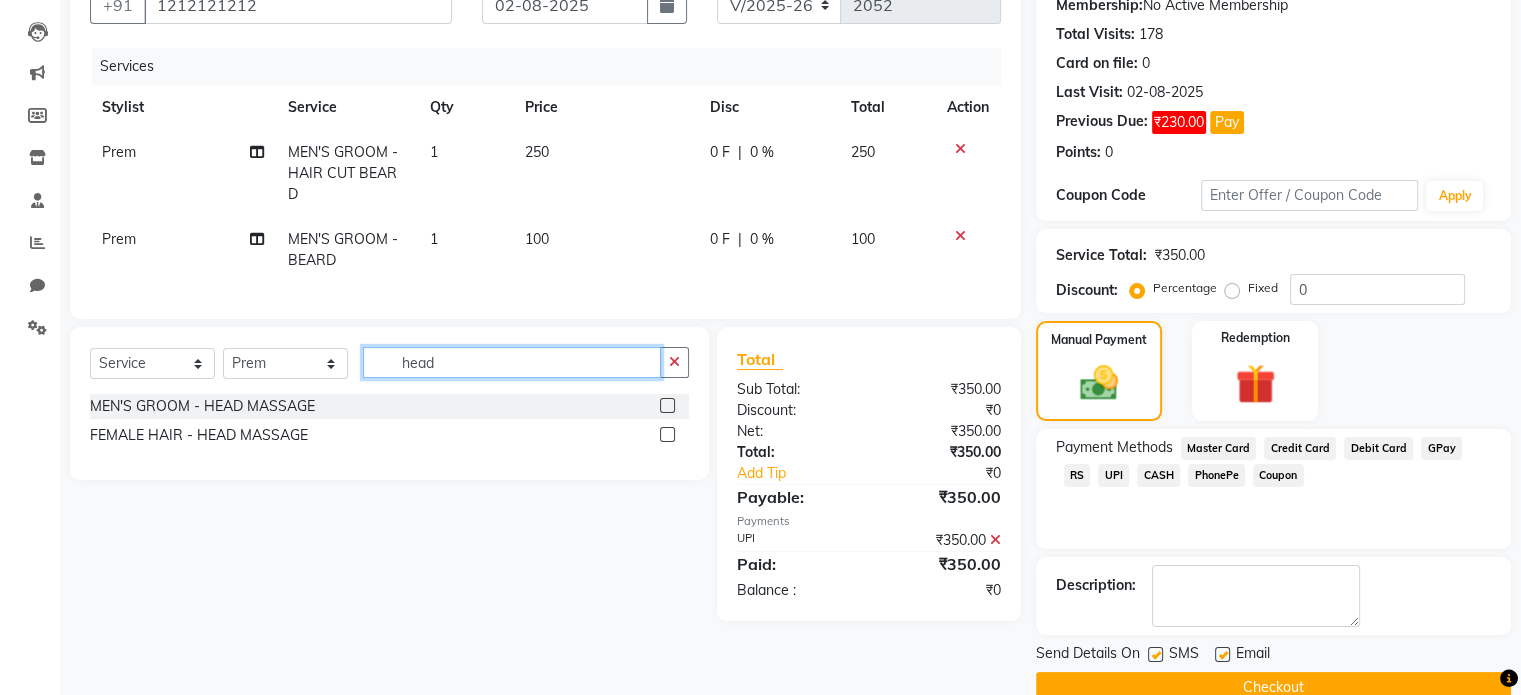 type on "head" 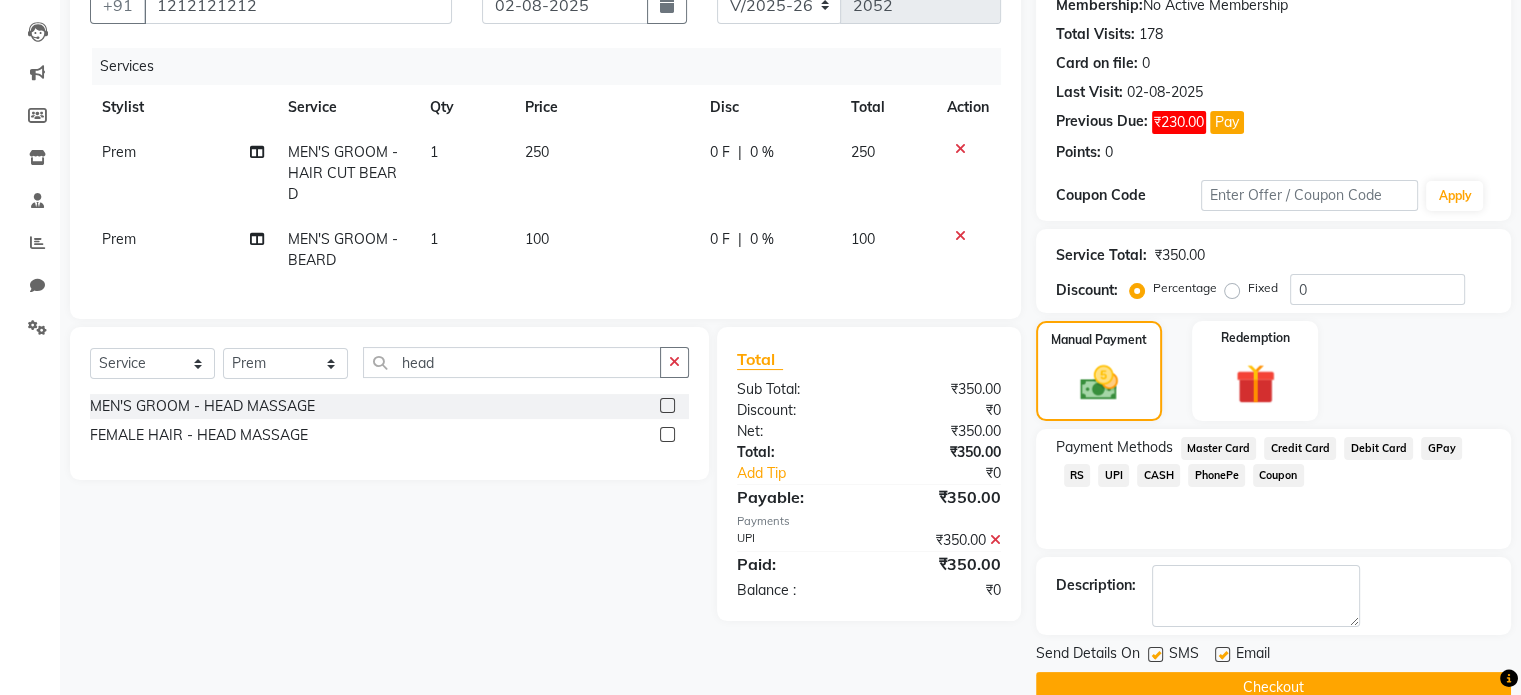 click 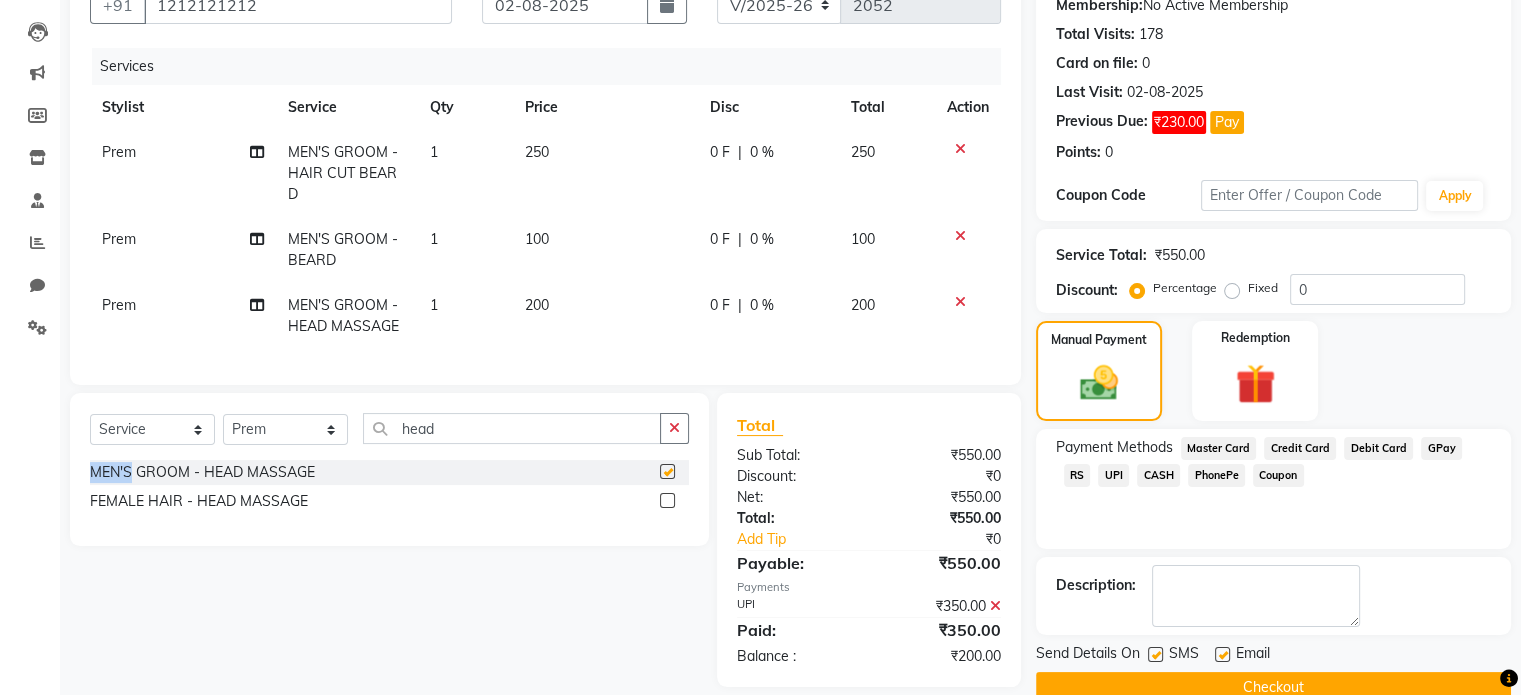 click on "Select  Service  Product  Membership  Package Voucher Prepaid Gift Card  Select Stylist [FIRST] [LAST]  [FIRST] [LAST] [FIRST] [LAST] head MEN'S GROOM - HEAD MASSAGE  FEMALE HAIR - HEAD MASSAGE" 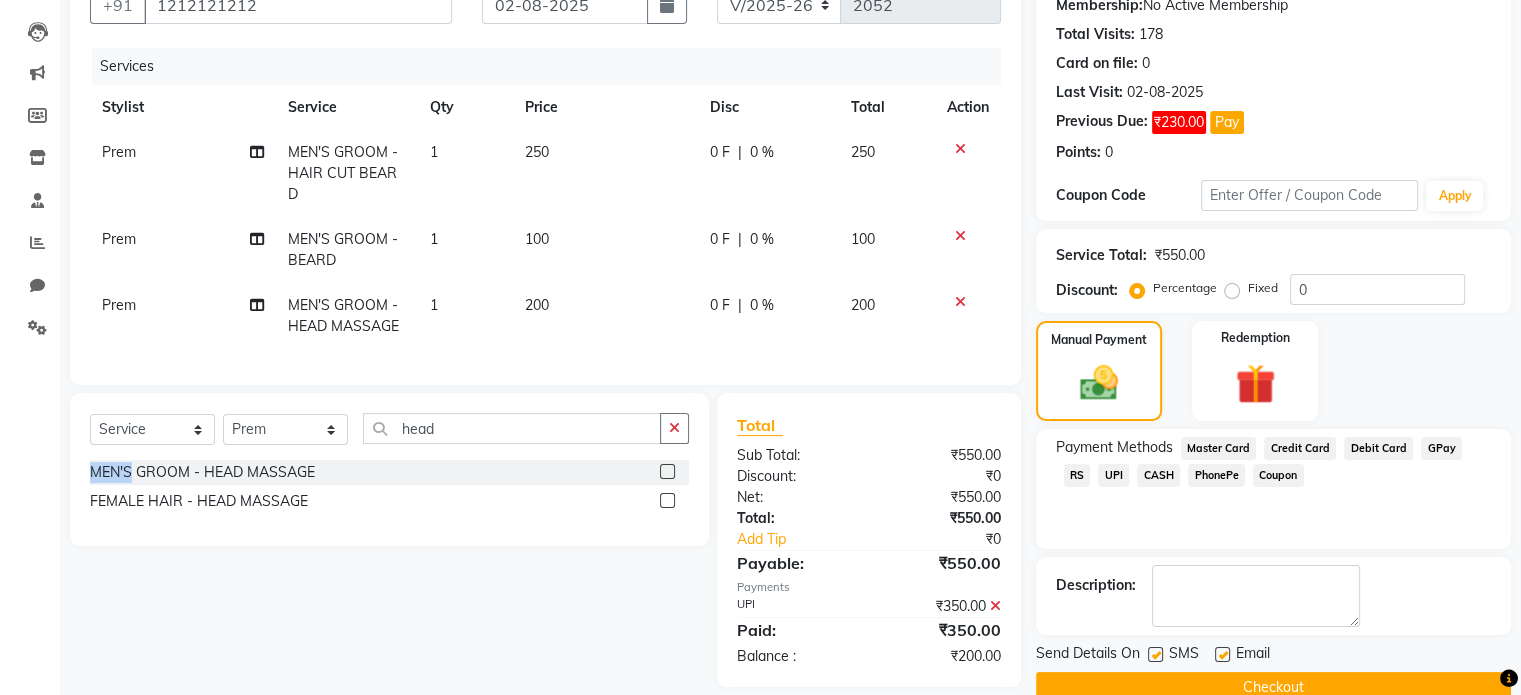 checkbox on "false" 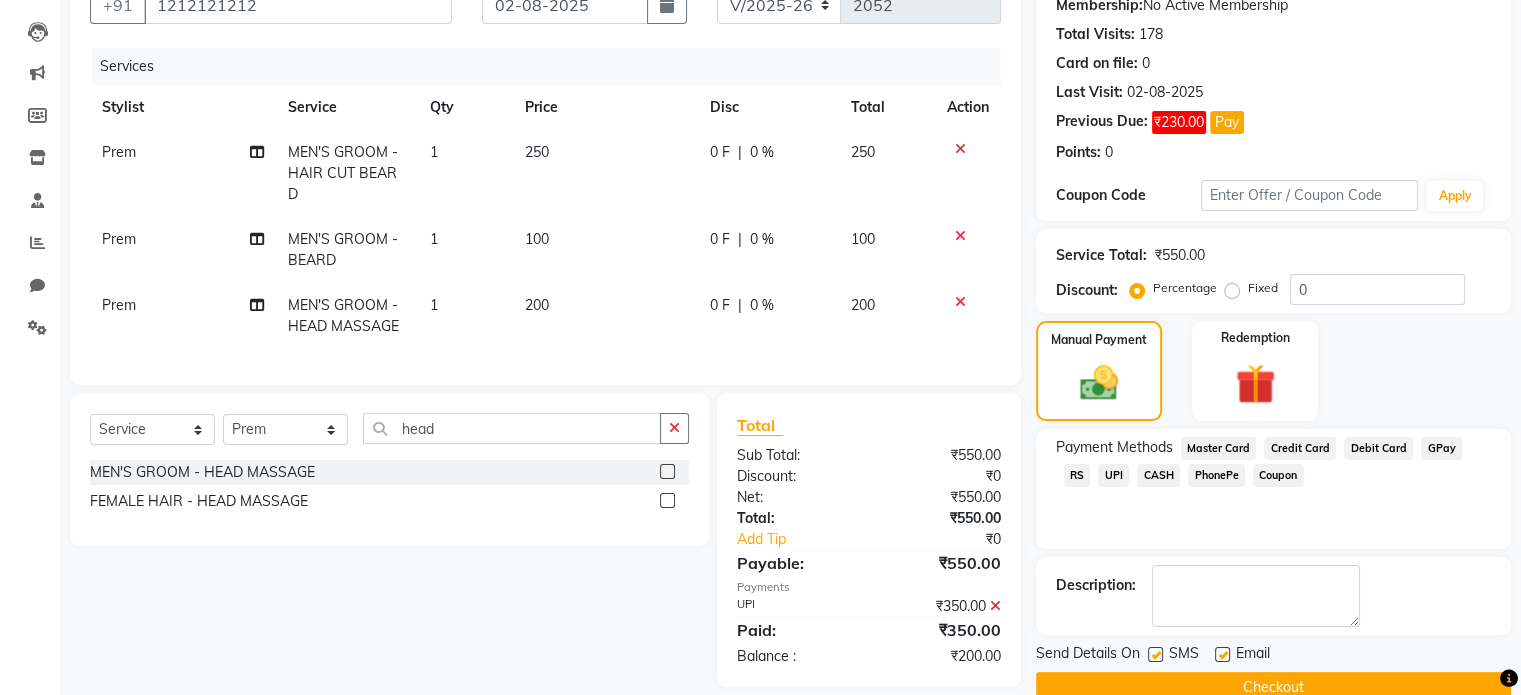 click on "CASH" 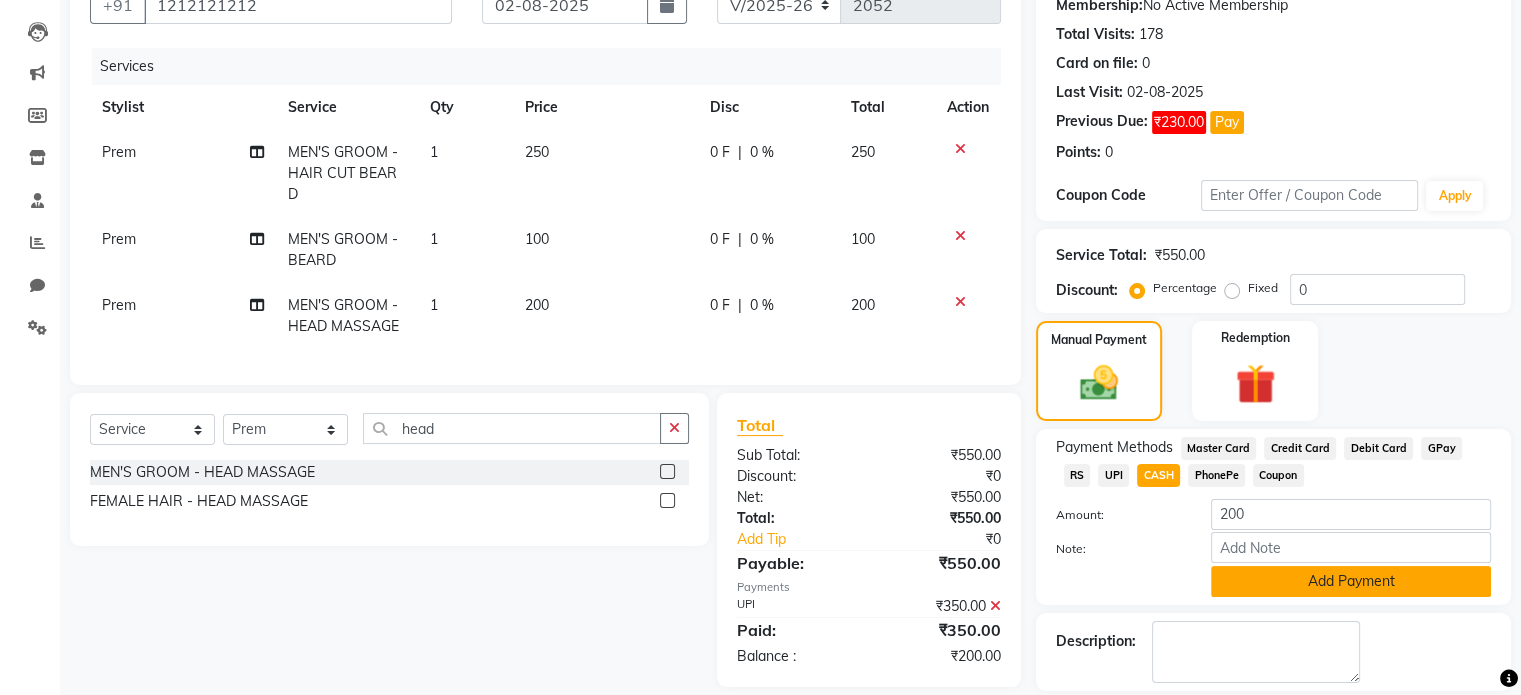 click on "Add Payment" 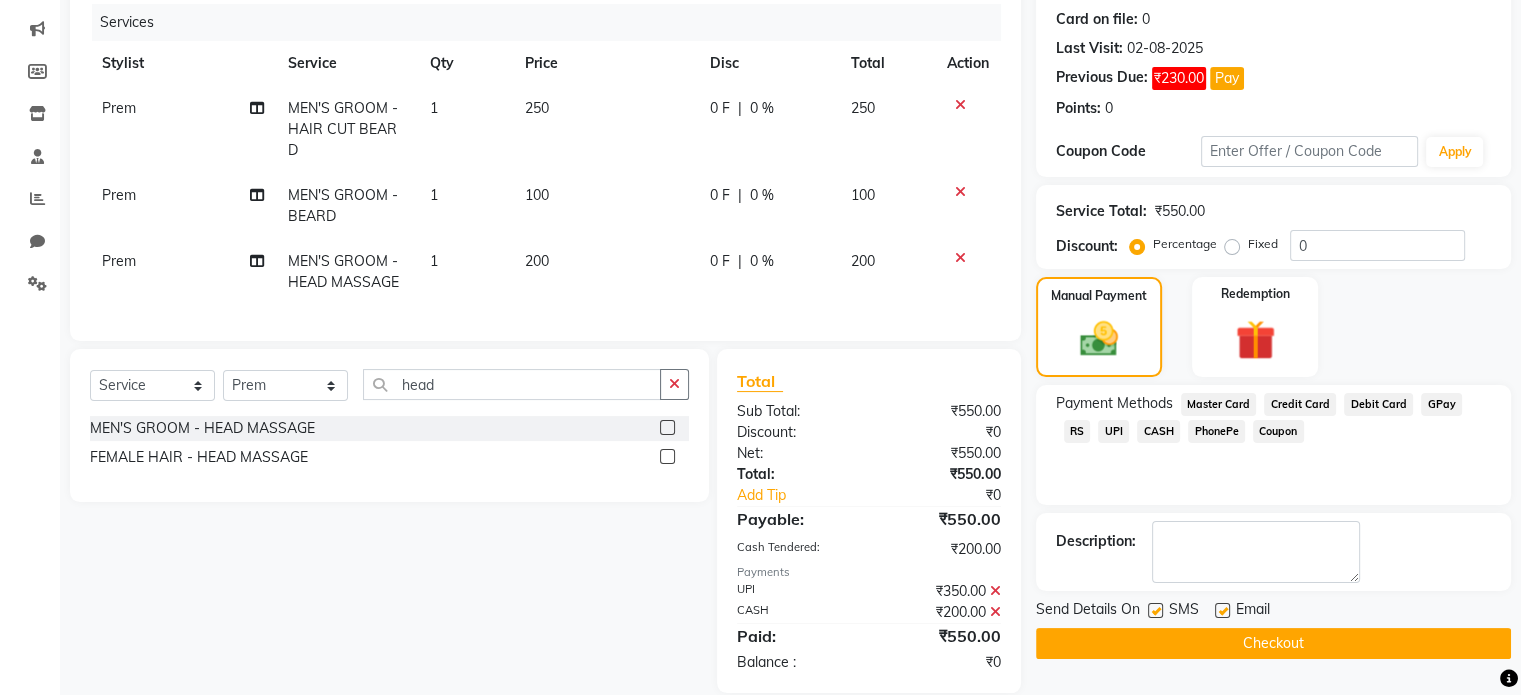 scroll, scrollTop: 280, scrollLeft: 0, axis: vertical 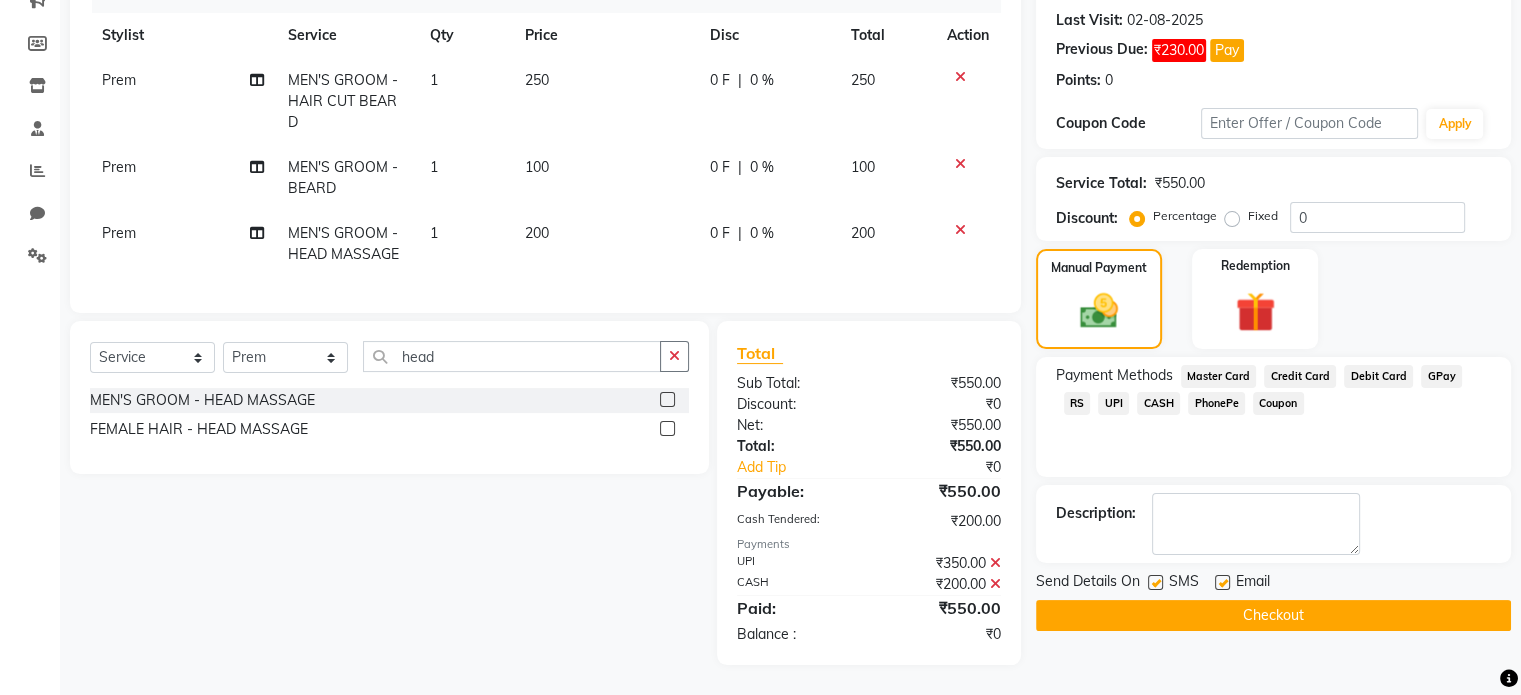 click on "Checkout" 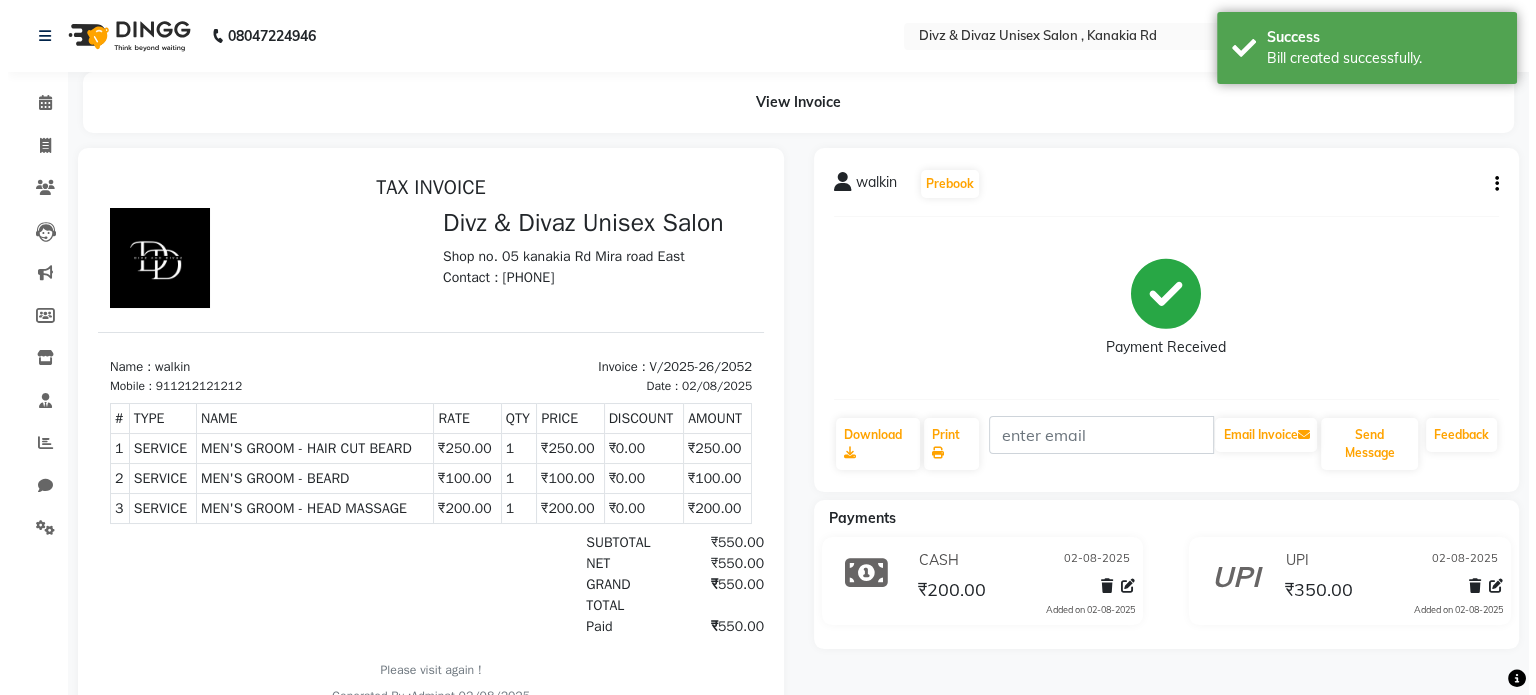 scroll, scrollTop: 0, scrollLeft: 0, axis: both 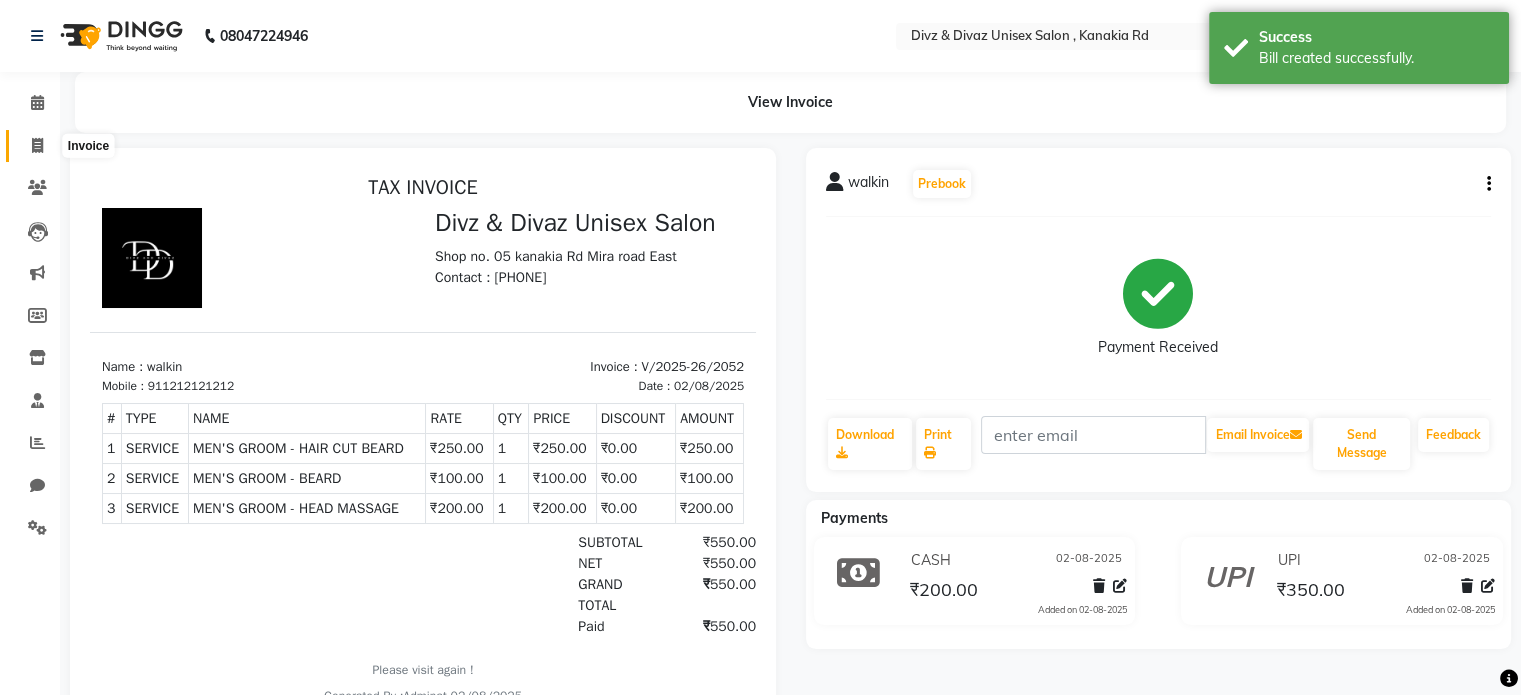 click 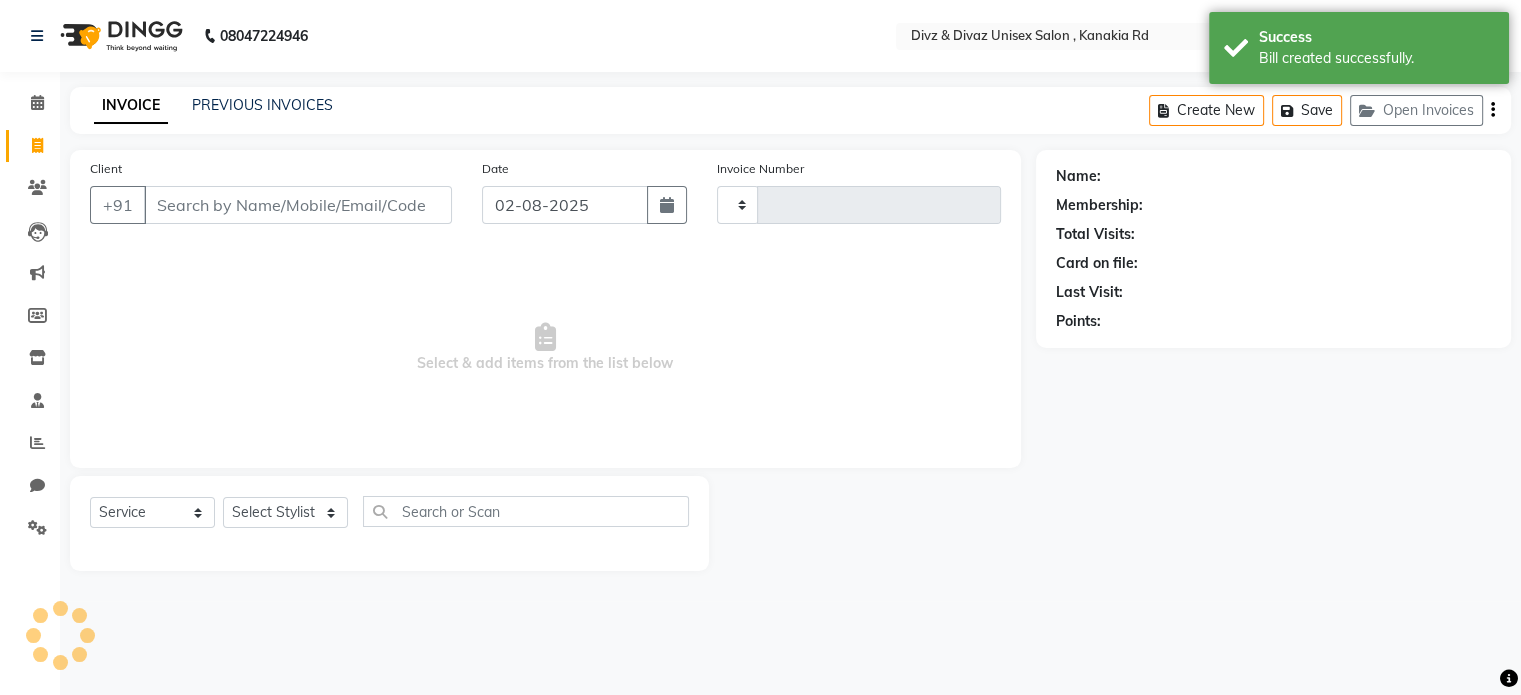 type on "2053" 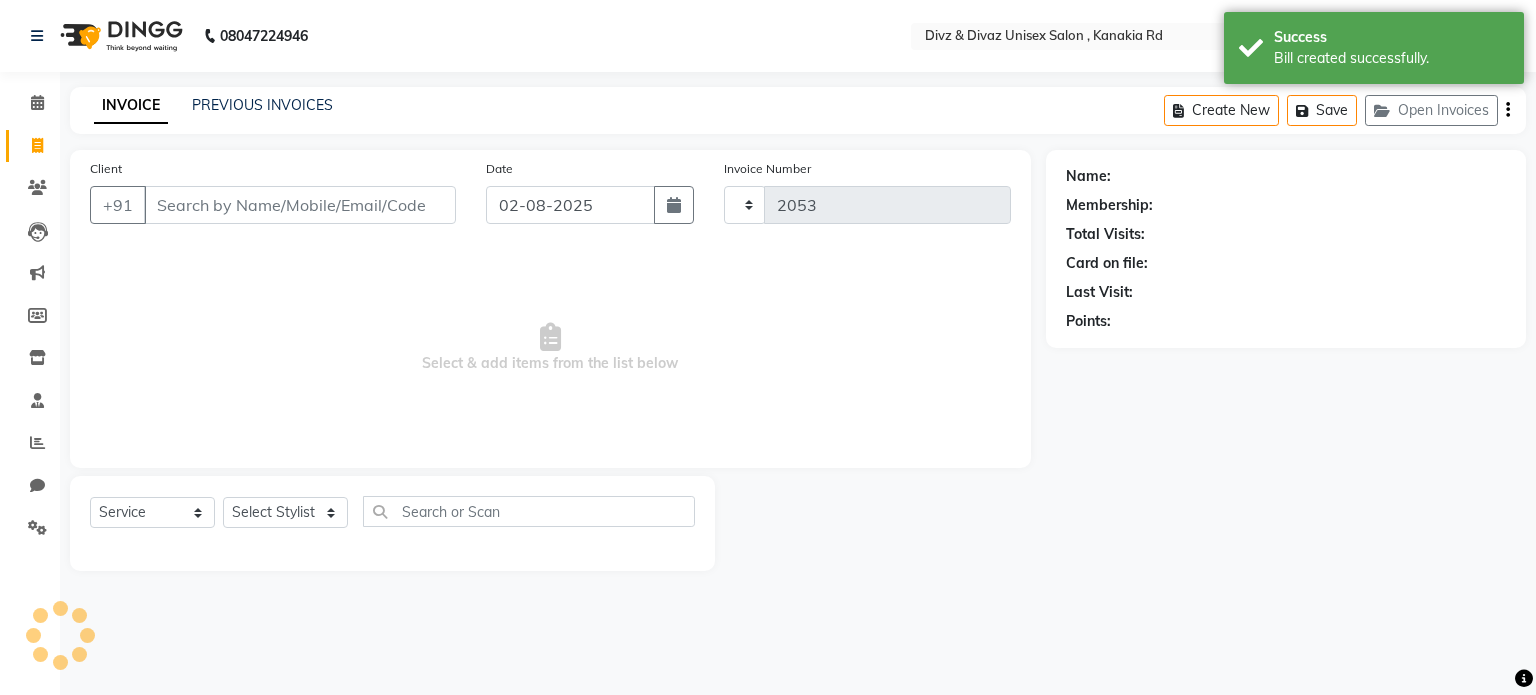 select on "7588" 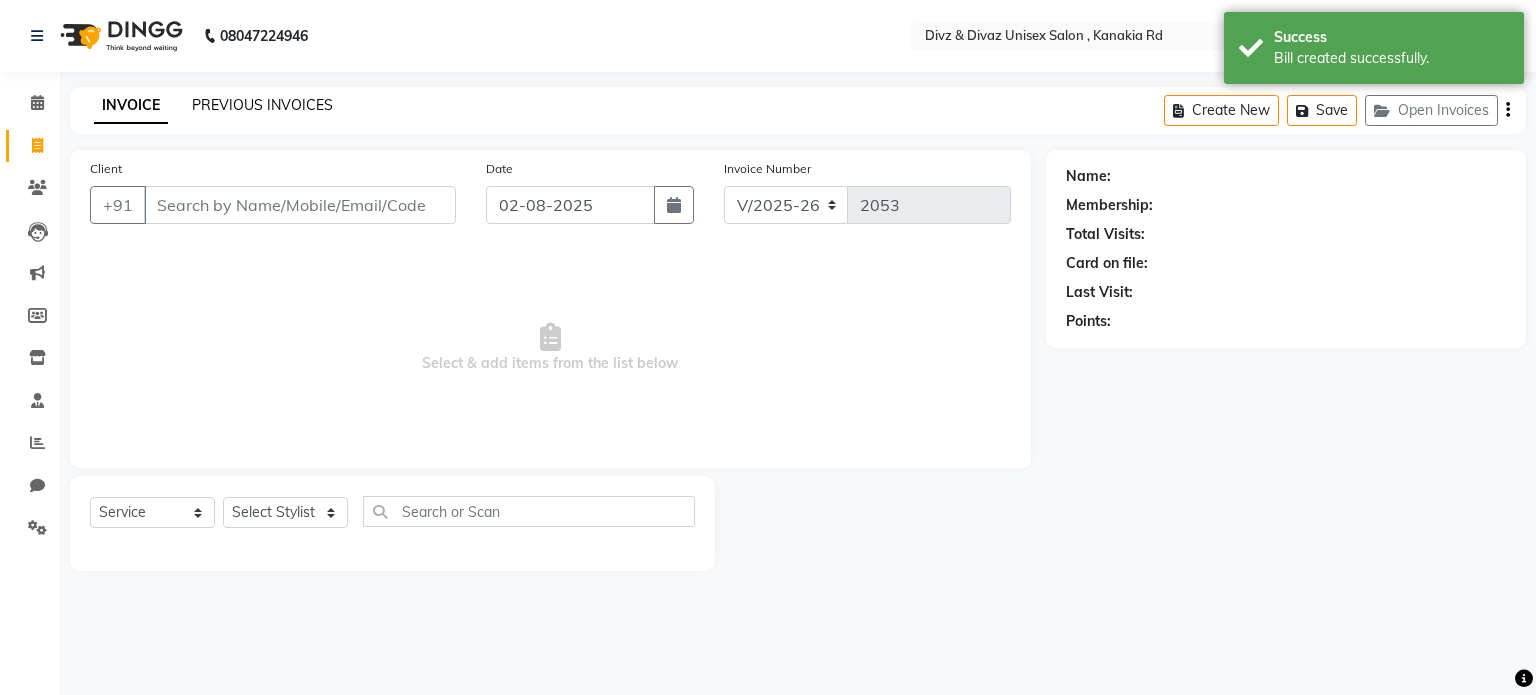 click on "PREVIOUS INVOICES" 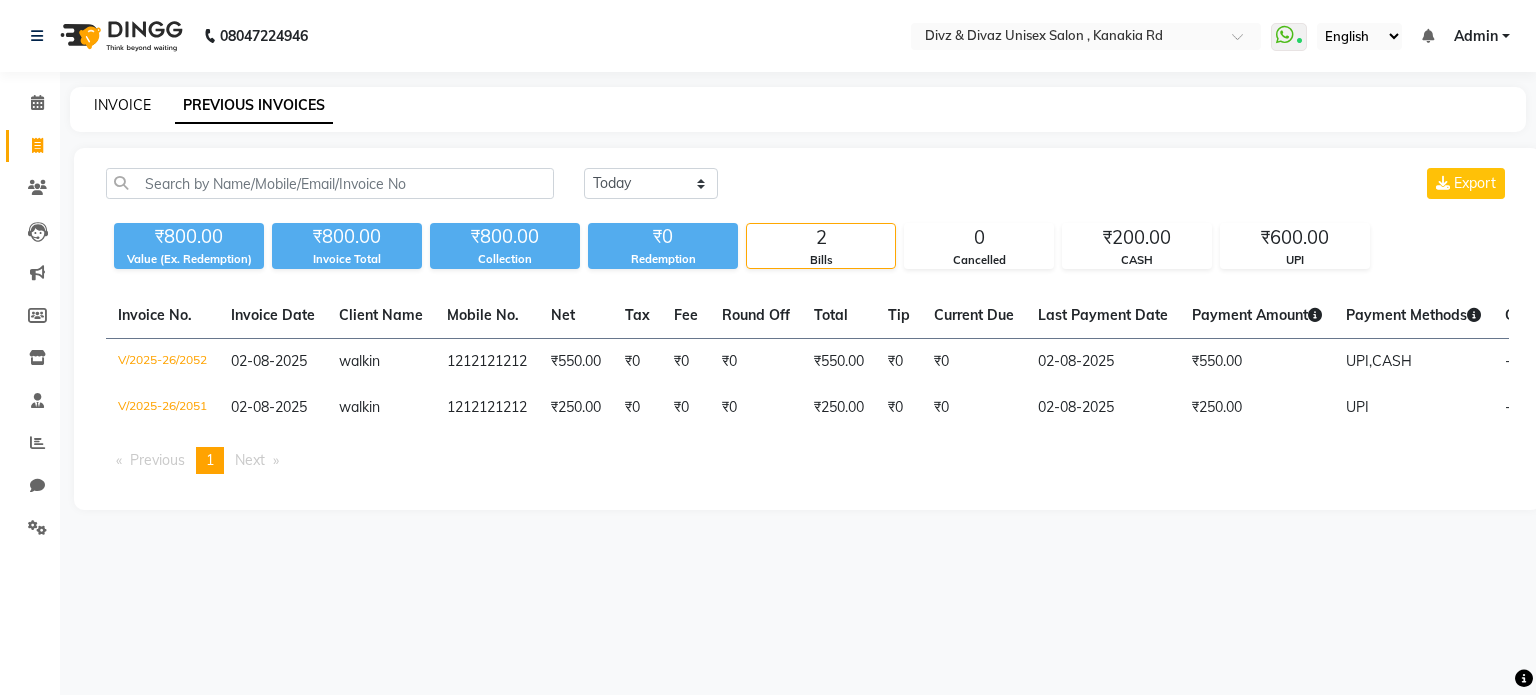 click on "INVOICE" 